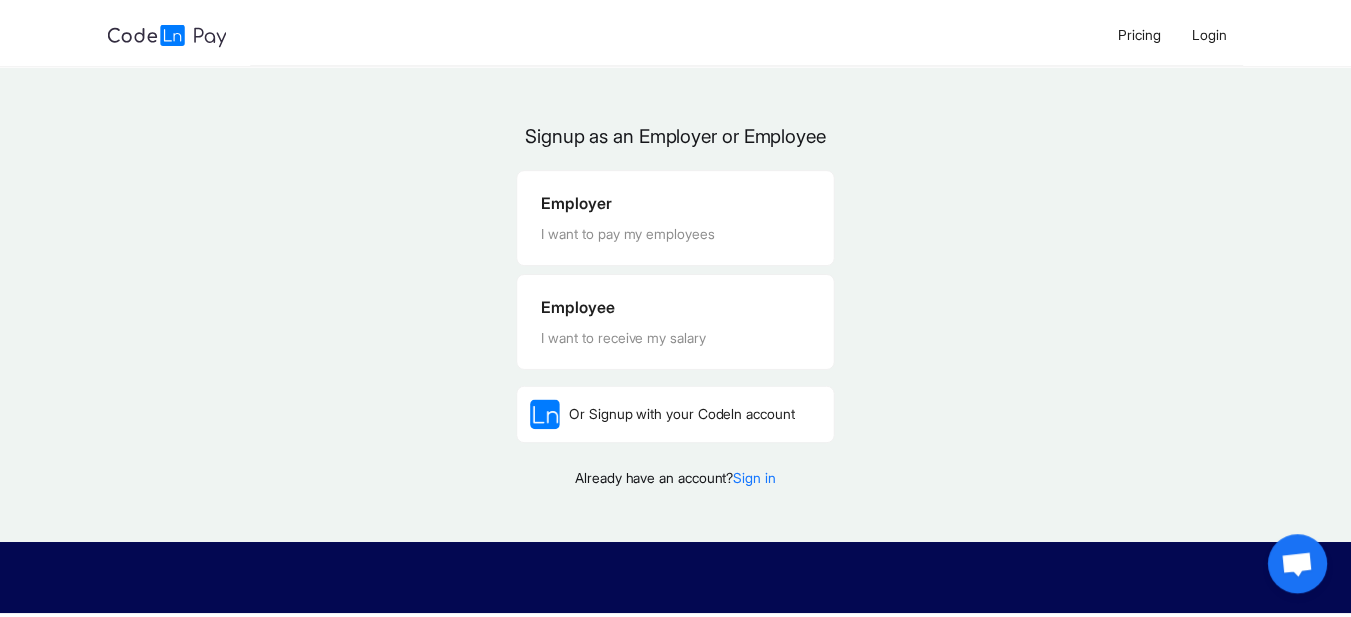 scroll, scrollTop: 0, scrollLeft: 0, axis: both 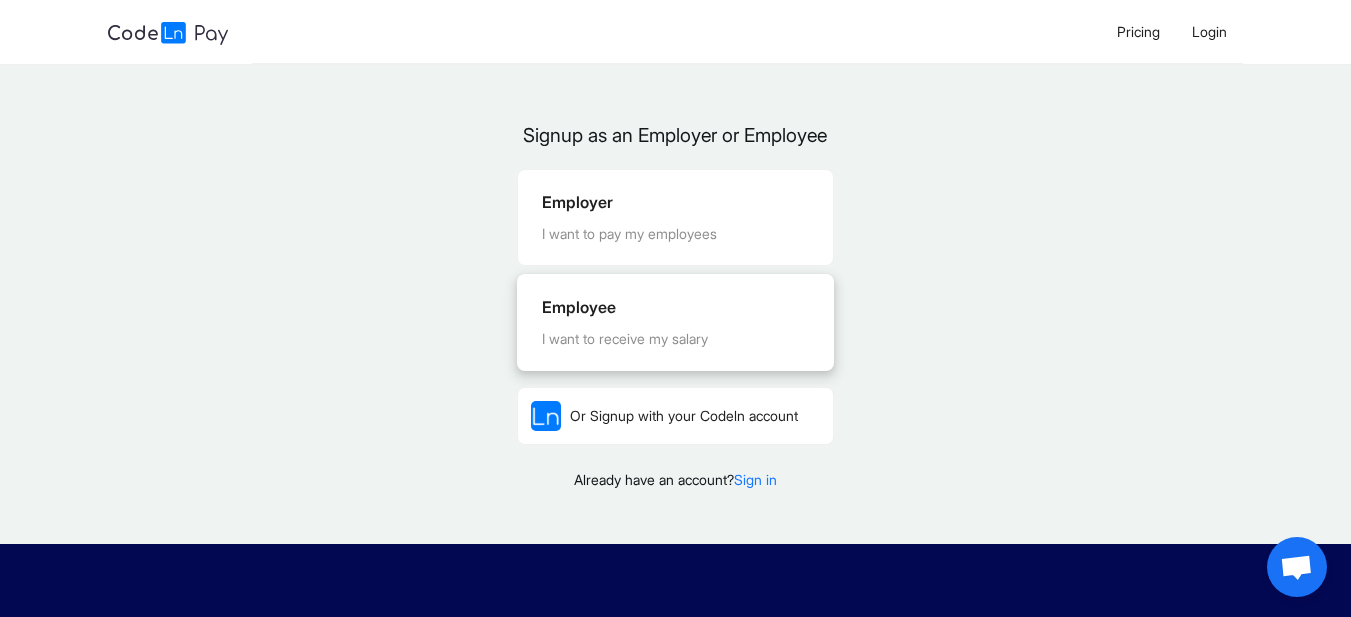 click on "Employee I want to receive my salary" at bounding box center [675, 322] 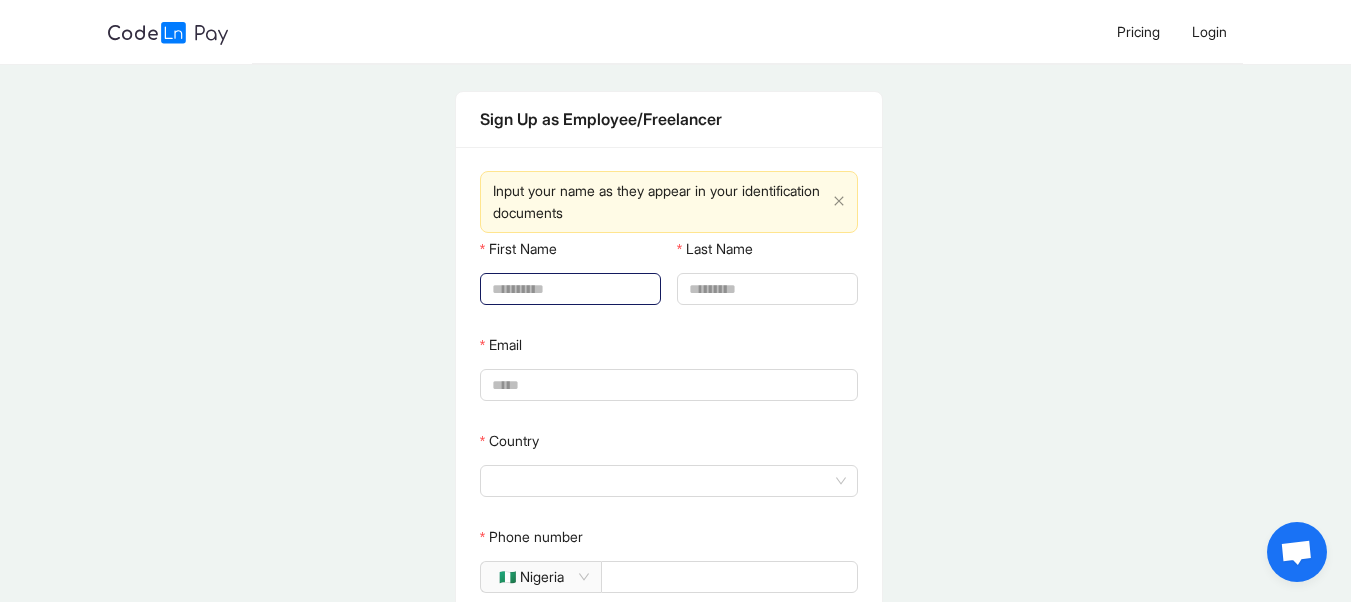 click on "First Name" at bounding box center (568, 289) 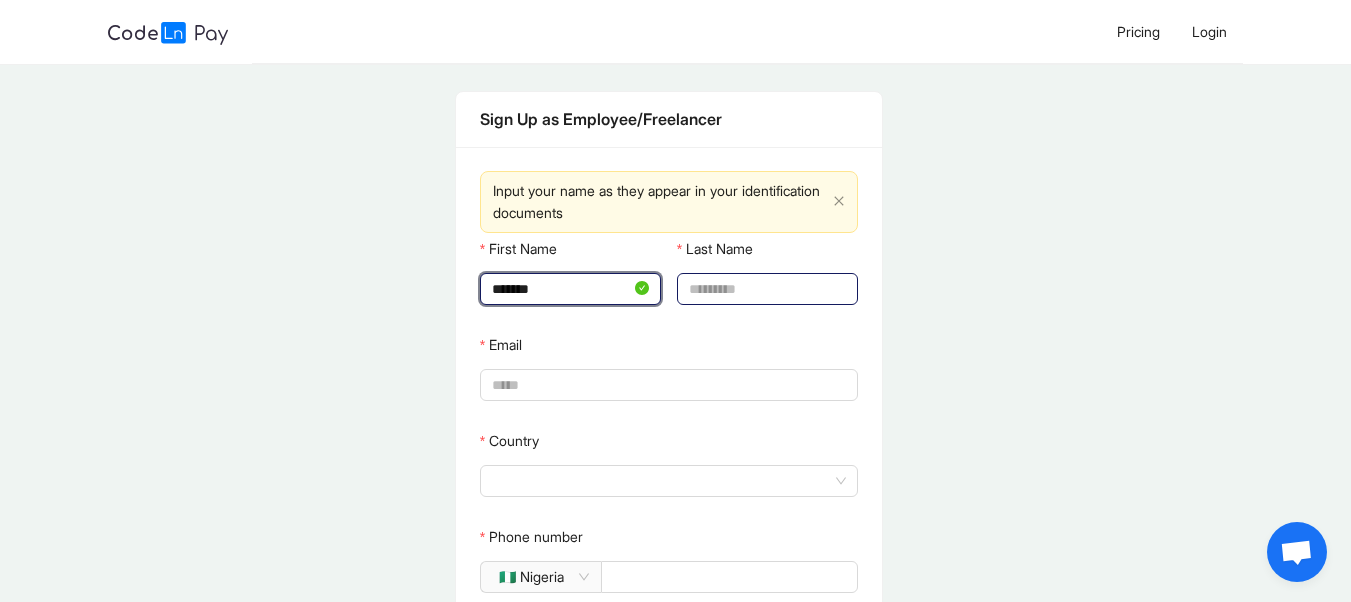 type on "*******" 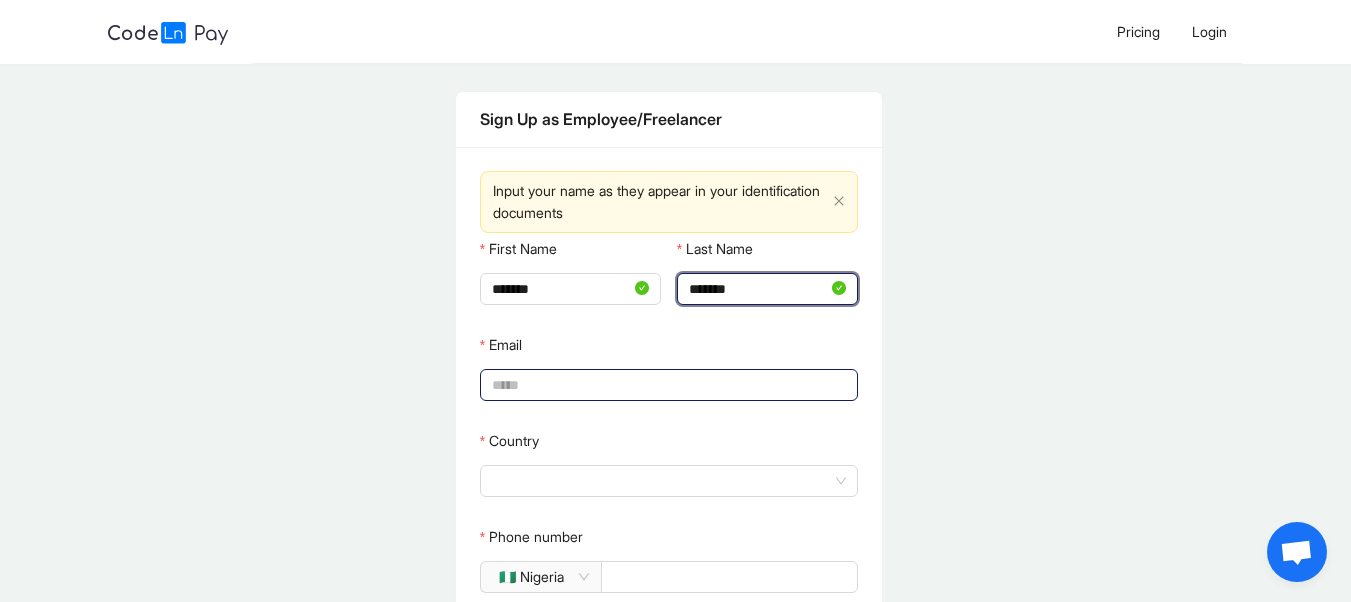 type on "*******" 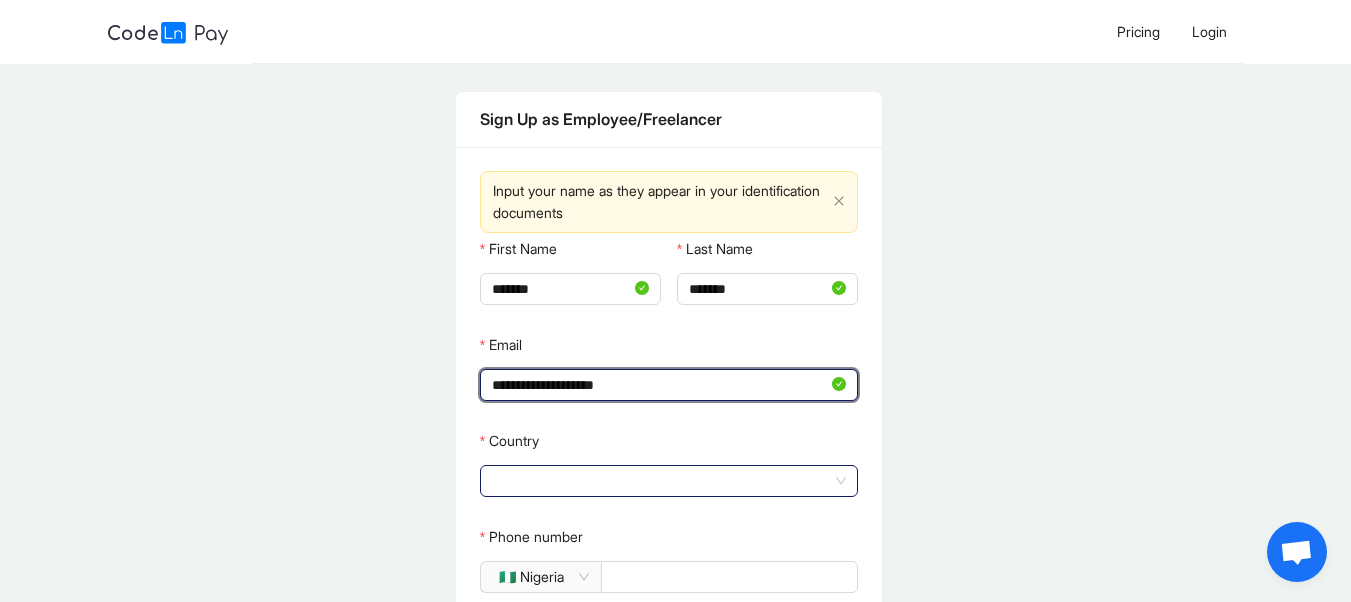 click 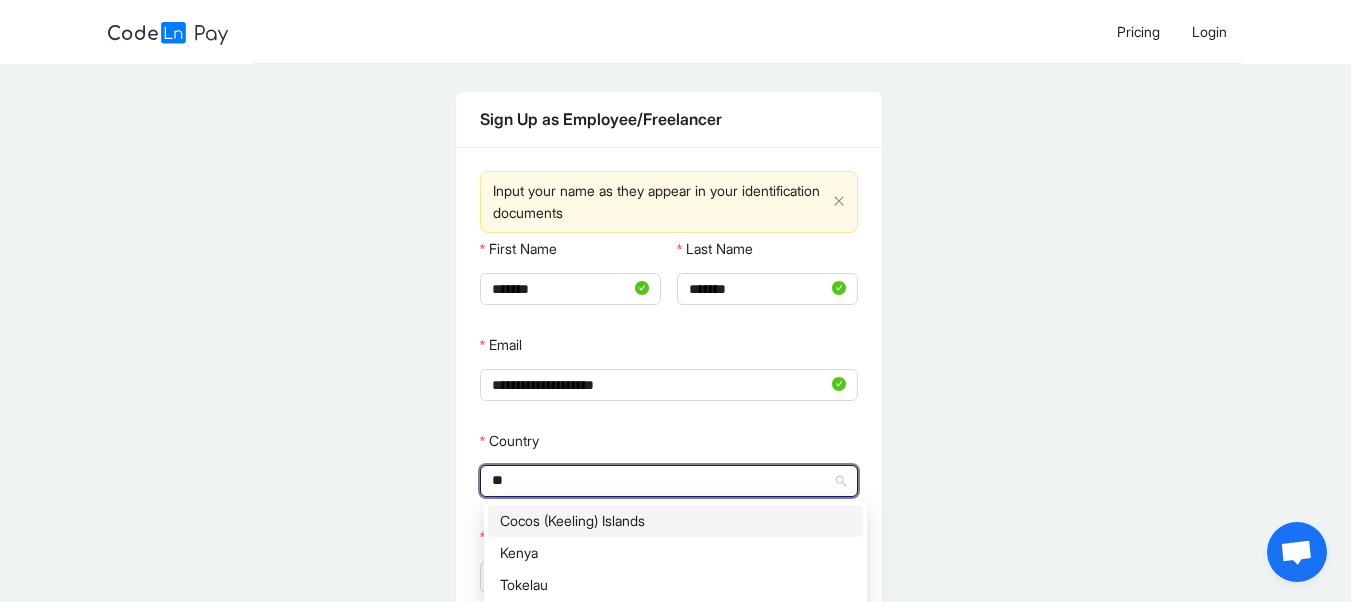 type on "***" 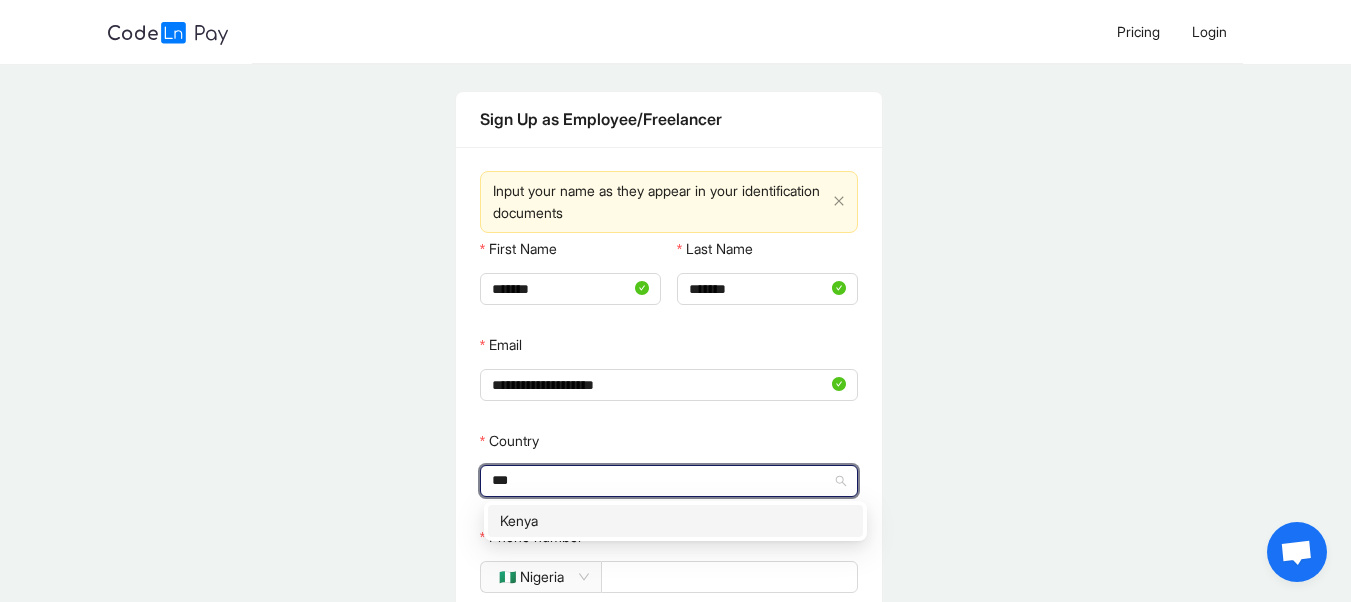 click on "Kenya" at bounding box center (675, 521) 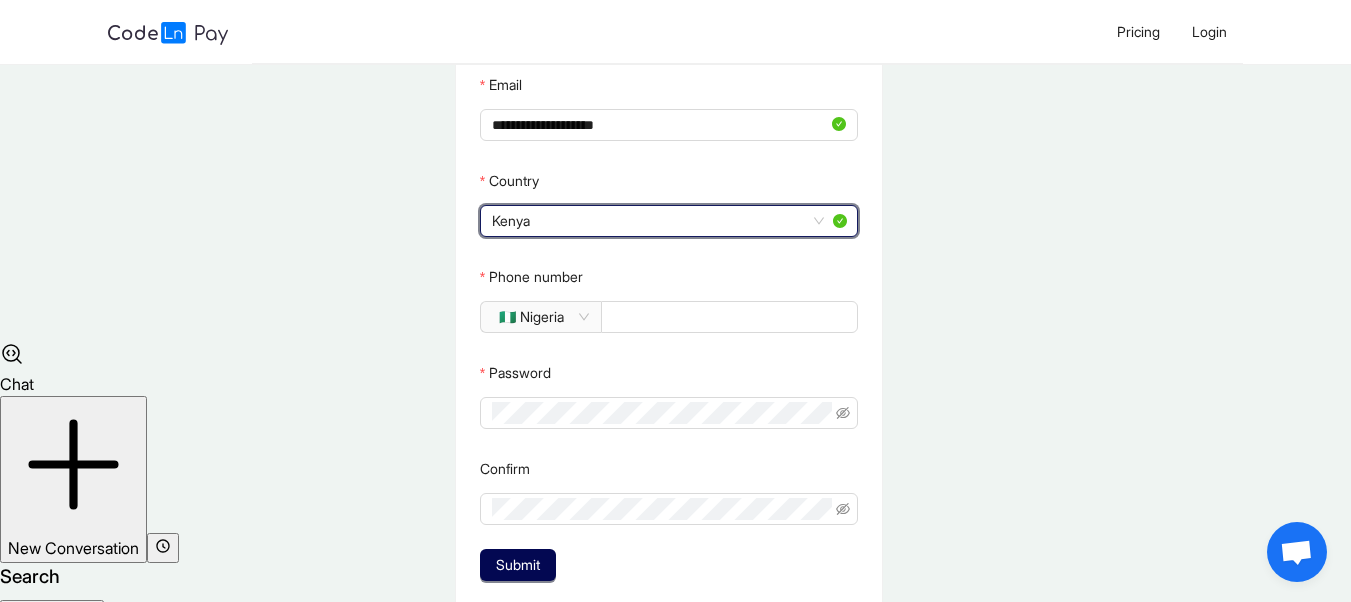 scroll, scrollTop: 300, scrollLeft: 0, axis: vertical 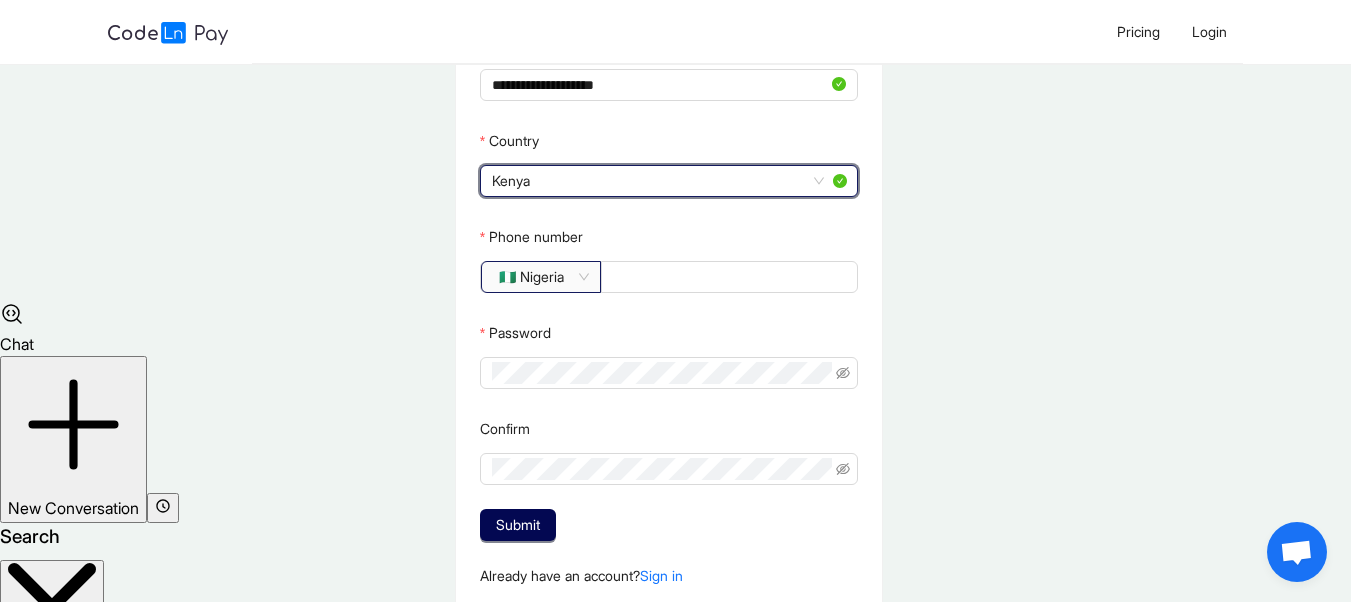 click on "🇳🇬 Nigeria" 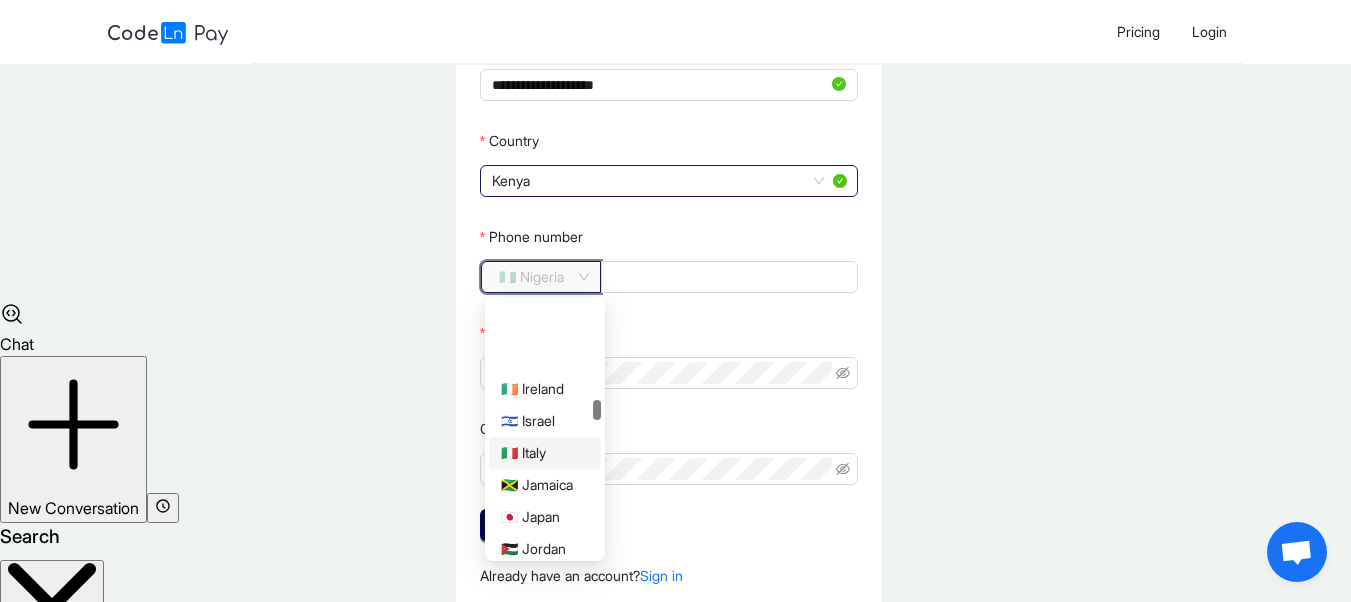 scroll, scrollTop: 2428, scrollLeft: 0, axis: vertical 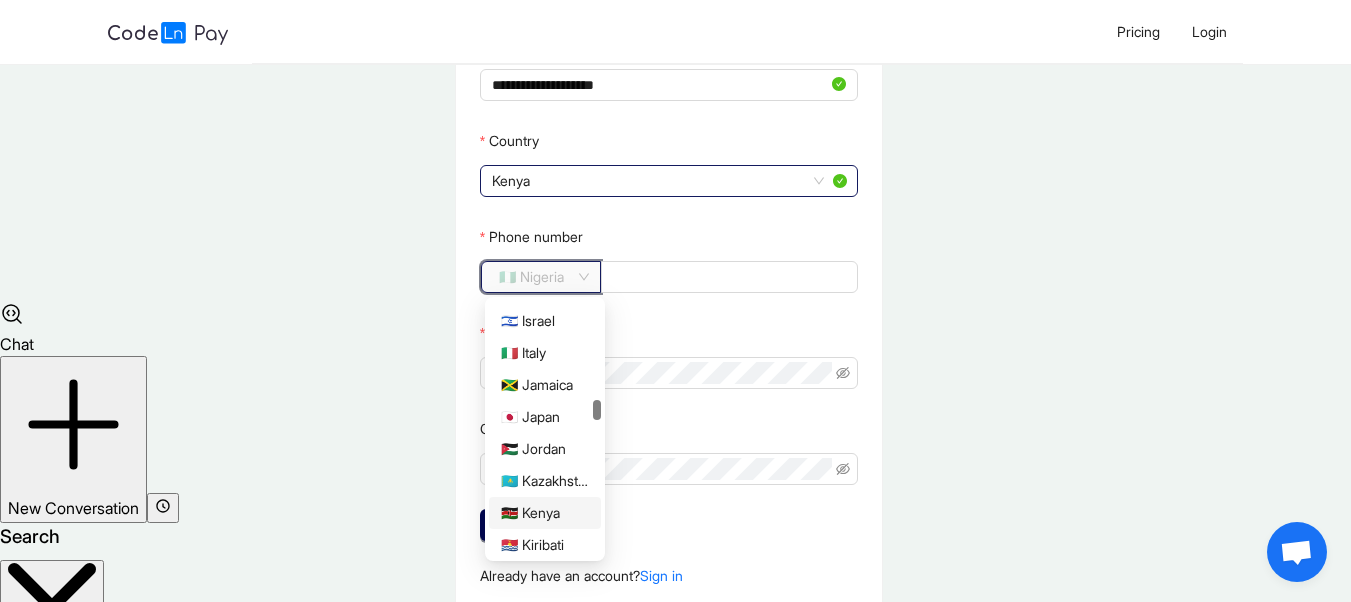 click on "🇰🇪 Kenya" at bounding box center [545, 513] 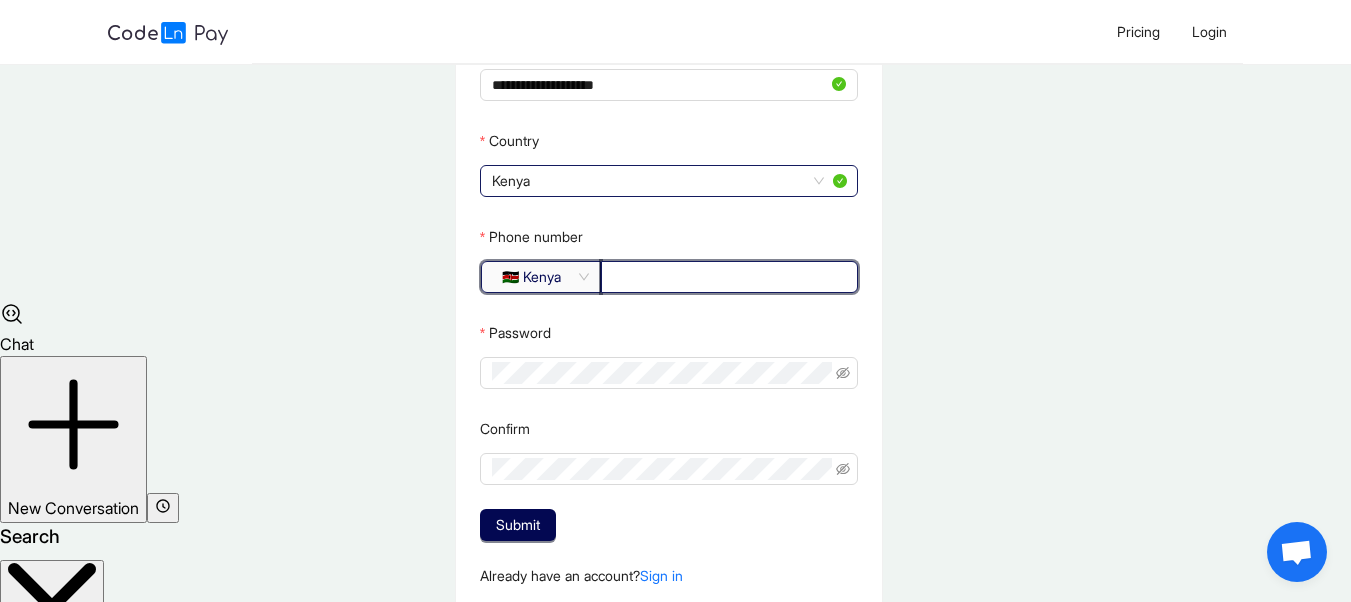click on "Phone number" at bounding box center [727, 277] 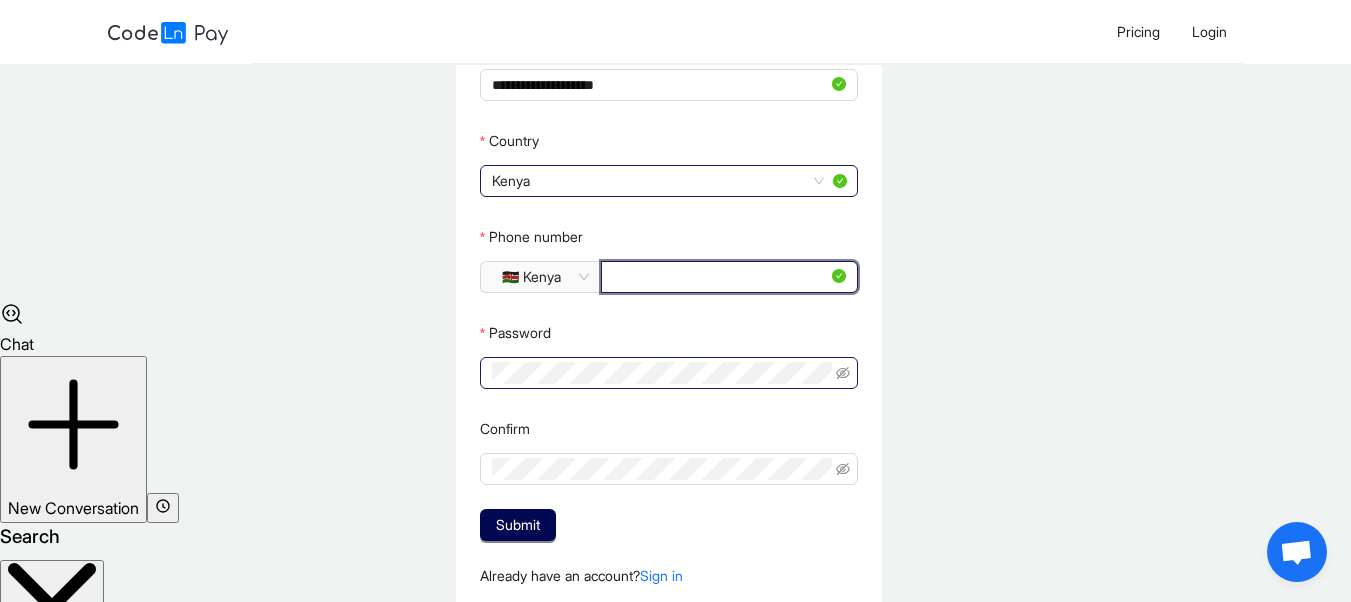 type on "**********" 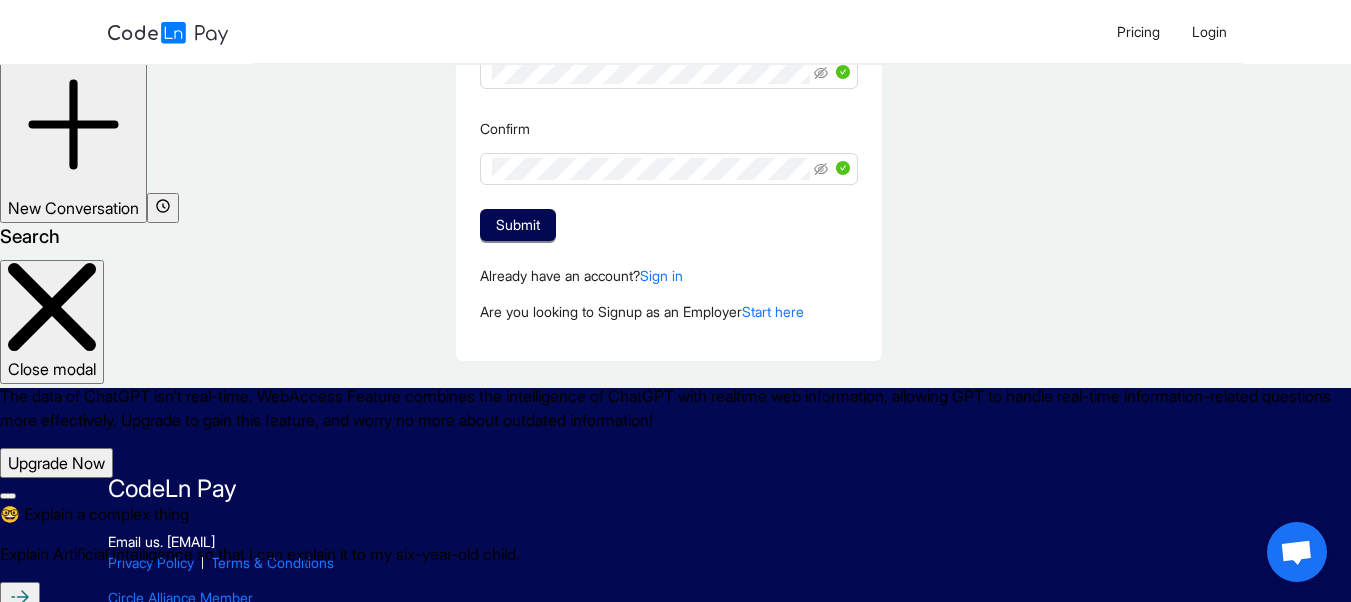 scroll, scrollTop: 300, scrollLeft: 0, axis: vertical 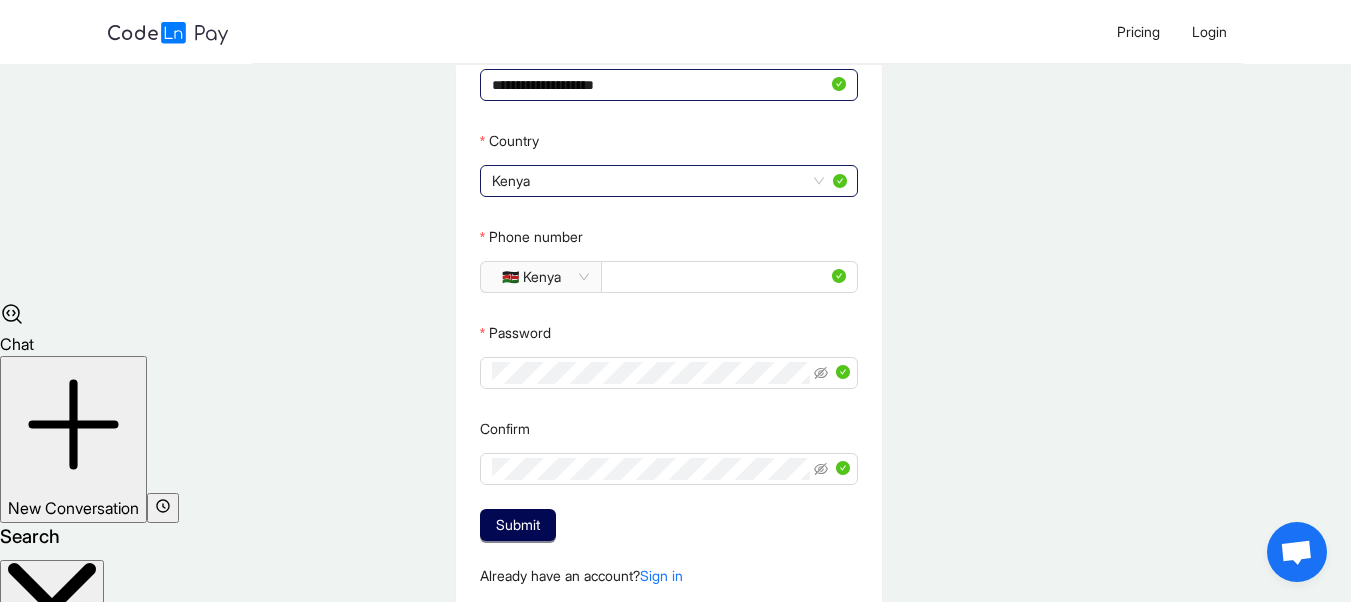 click on "**********" at bounding box center [660, 85] 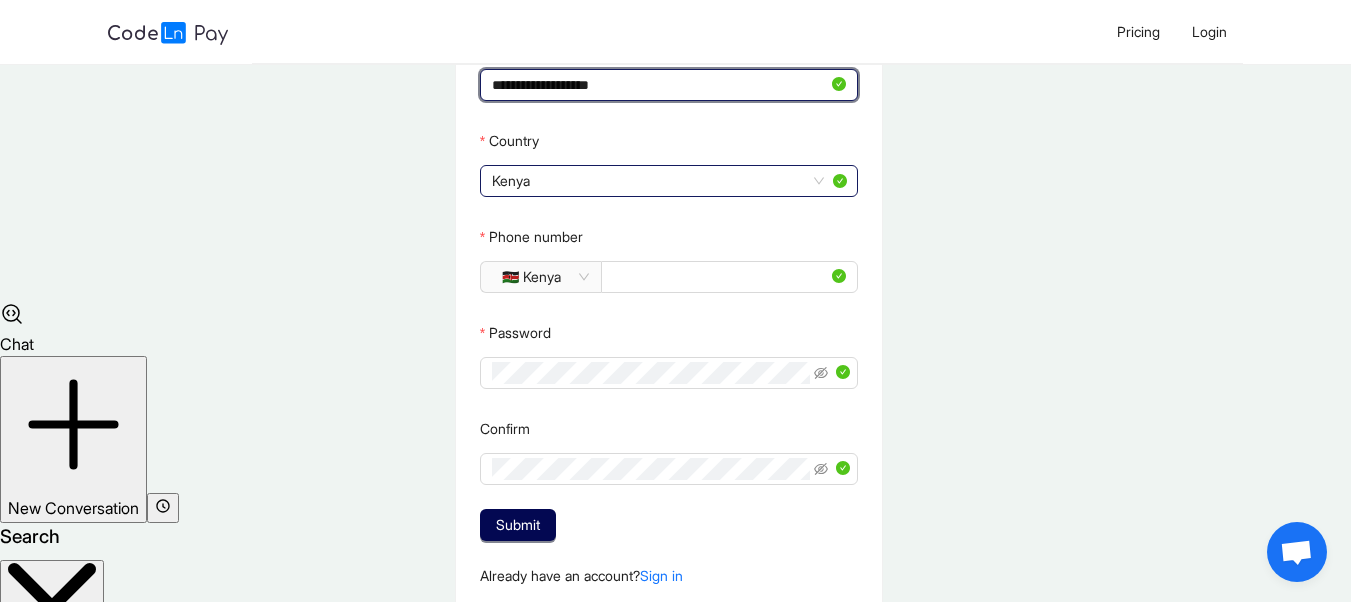 type on "**********" 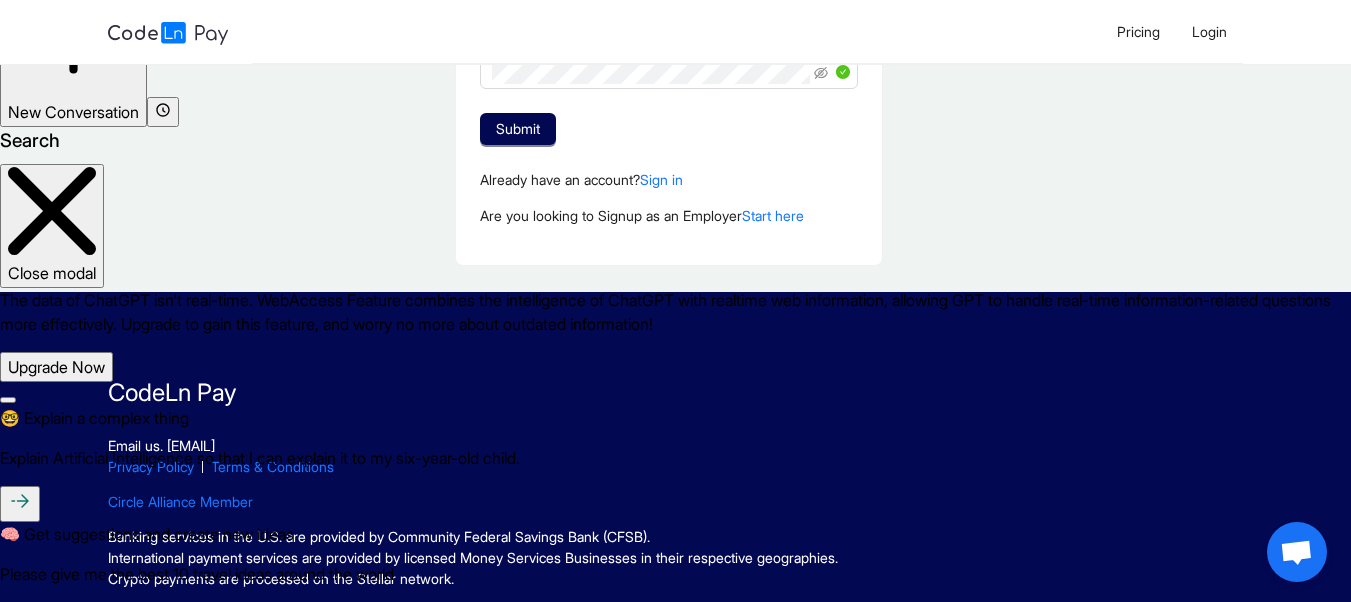 scroll, scrollTop: 700, scrollLeft: 0, axis: vertical 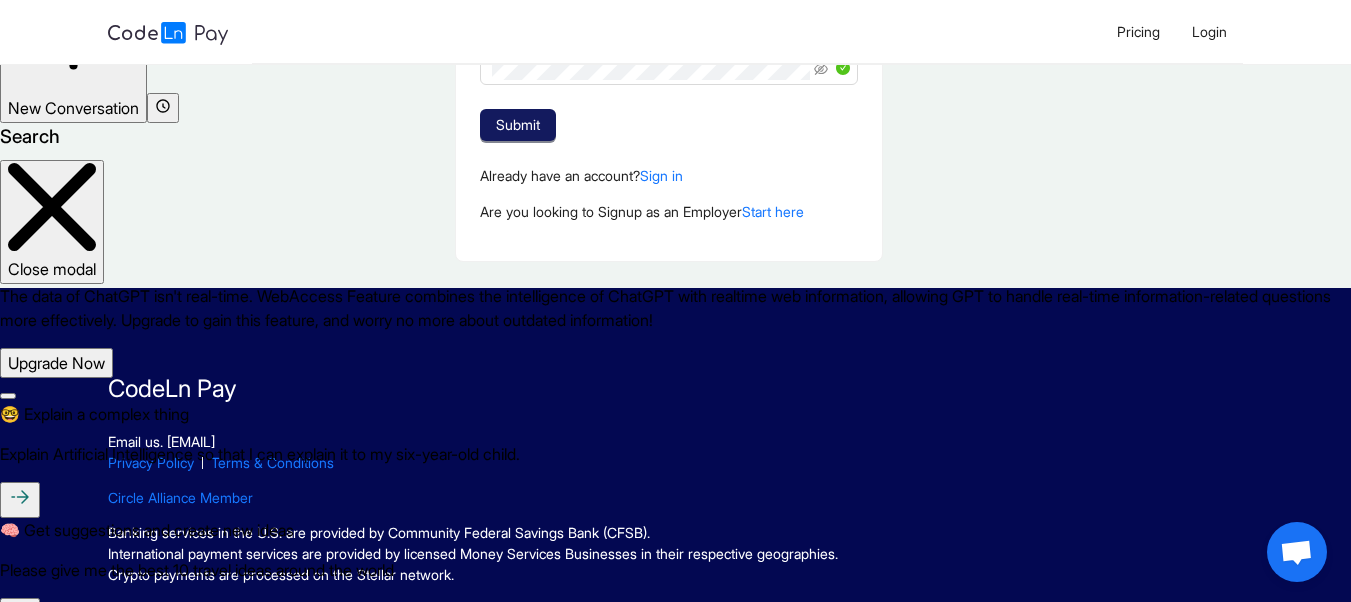 click on "Submit" 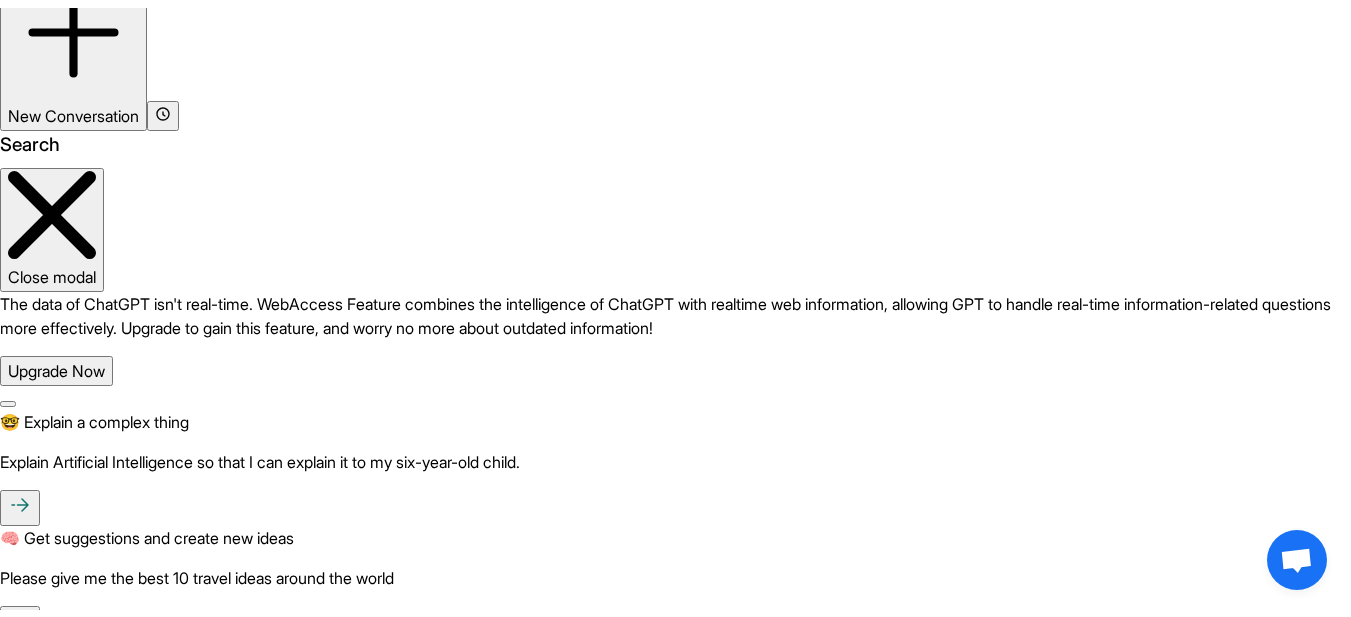 scroll, scrollTop: 0, scrollLeft: 0, axis: both 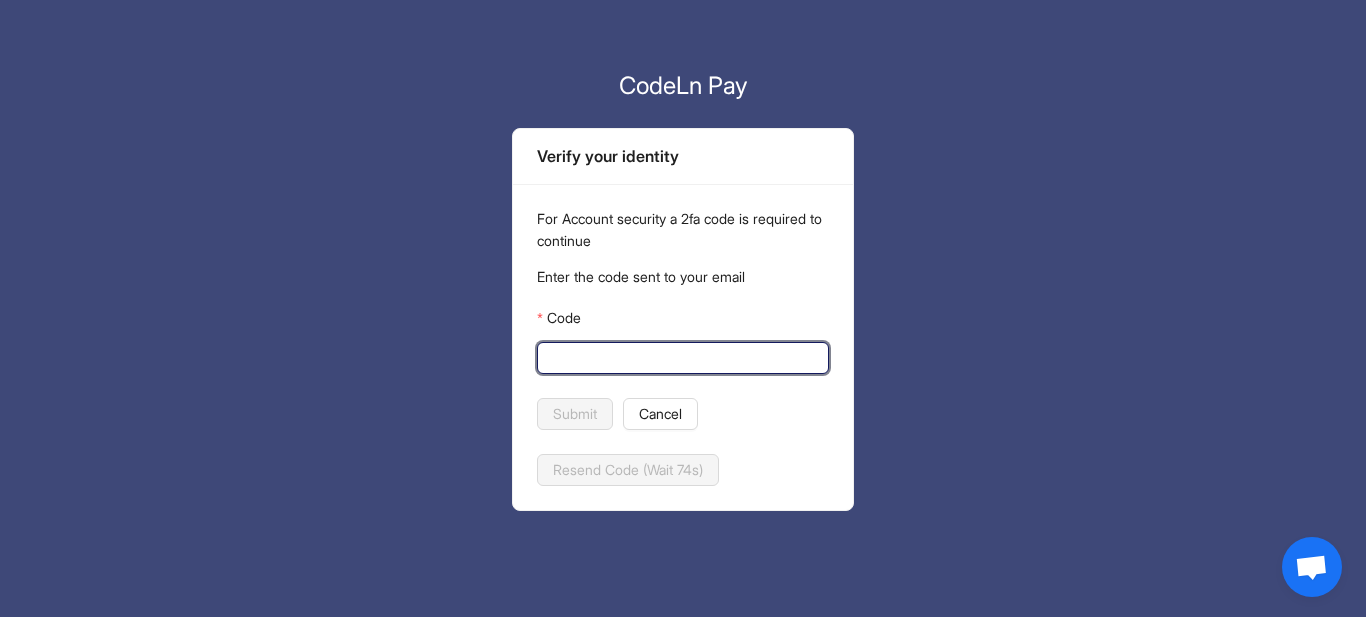 click on "Code" at bounding box center (681, 358) 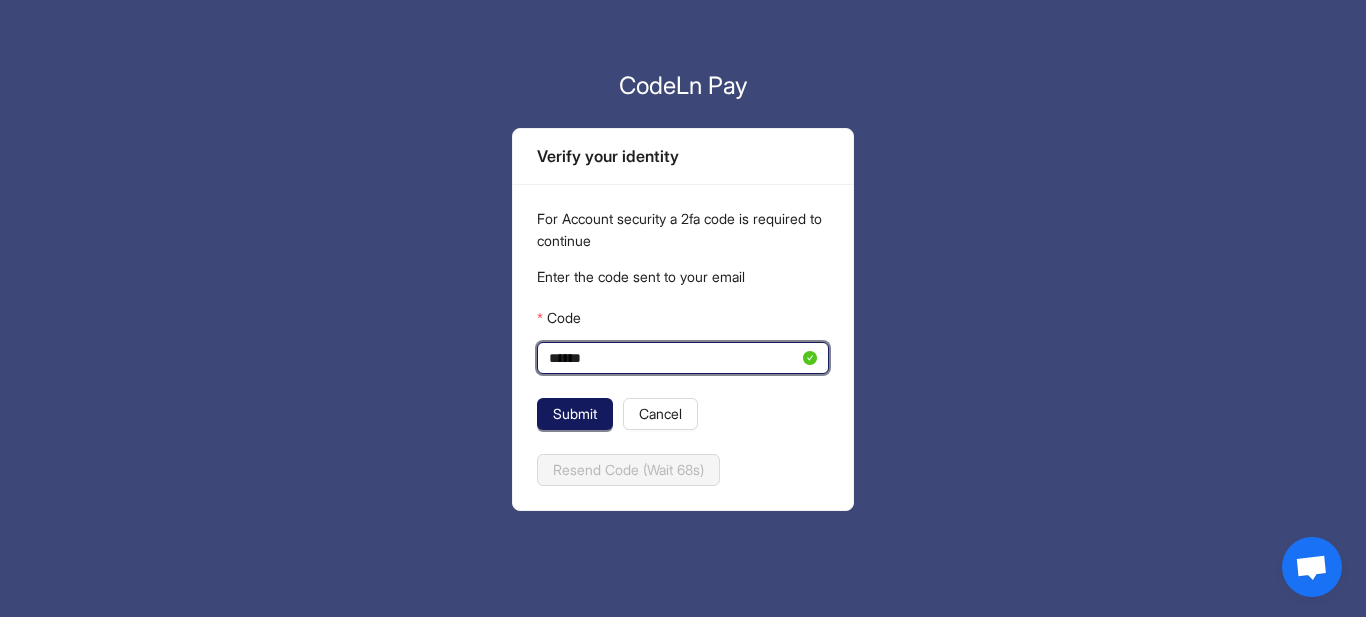 type on "******" 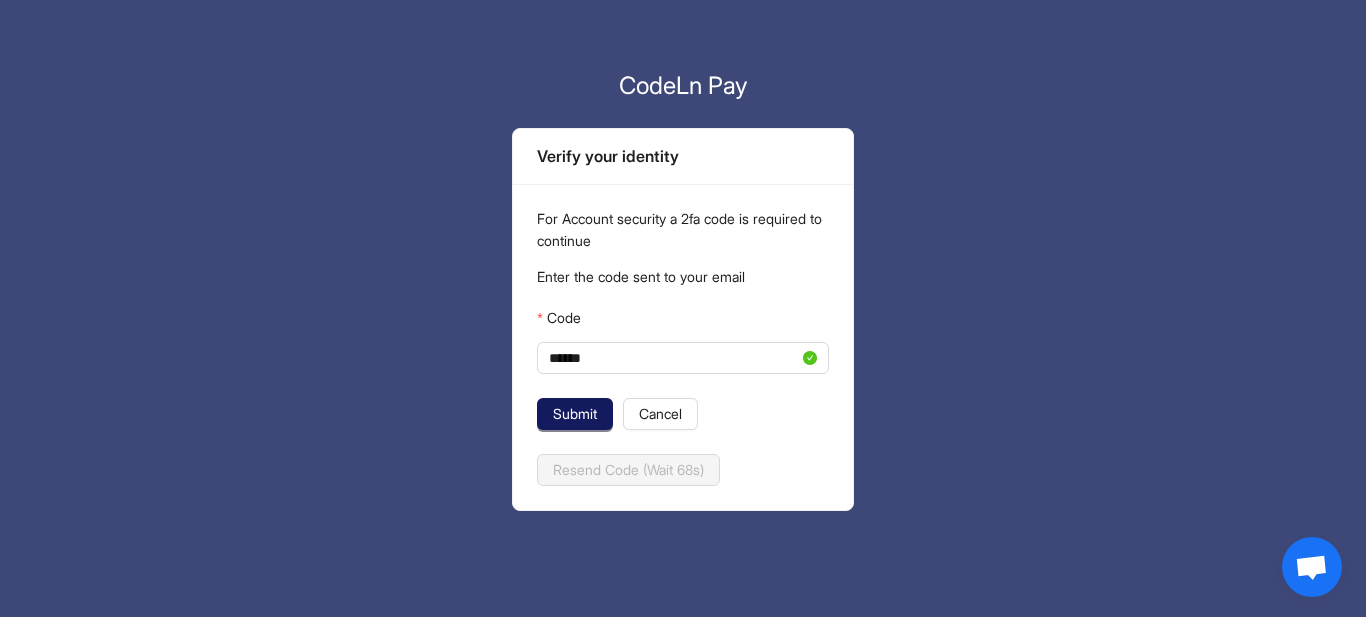 click on "Submit" 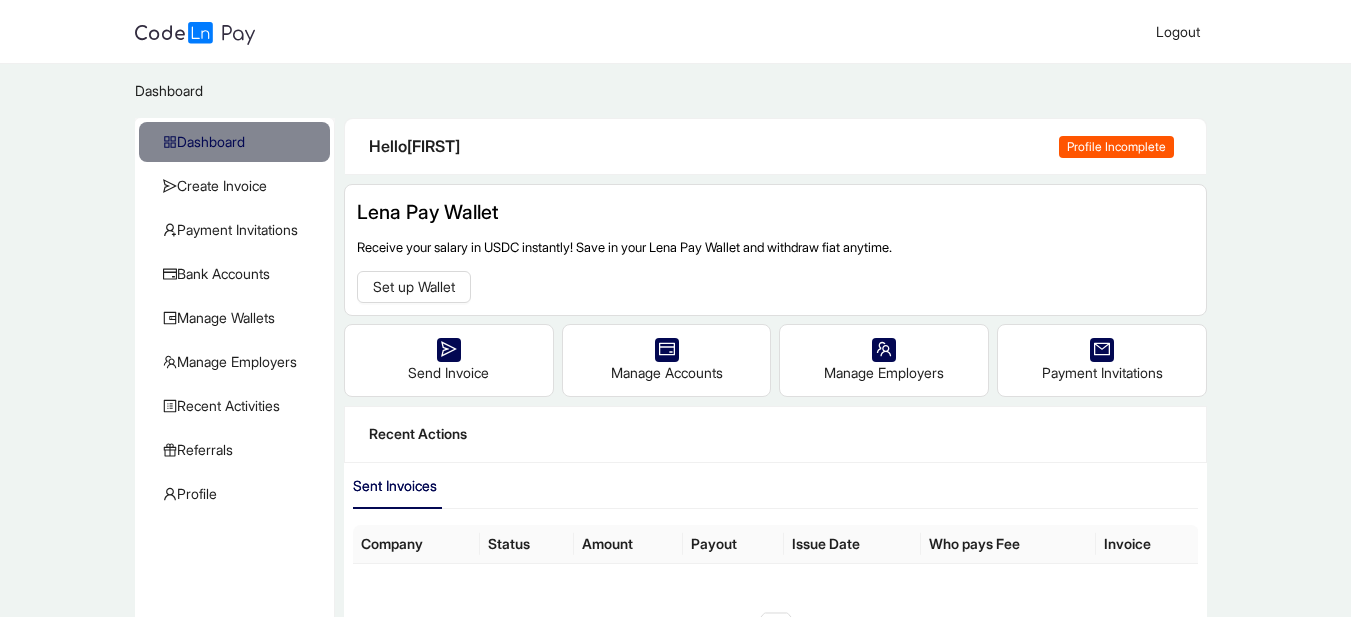 click on "Hello  [FIRST]" at bounding box center [714, 146] 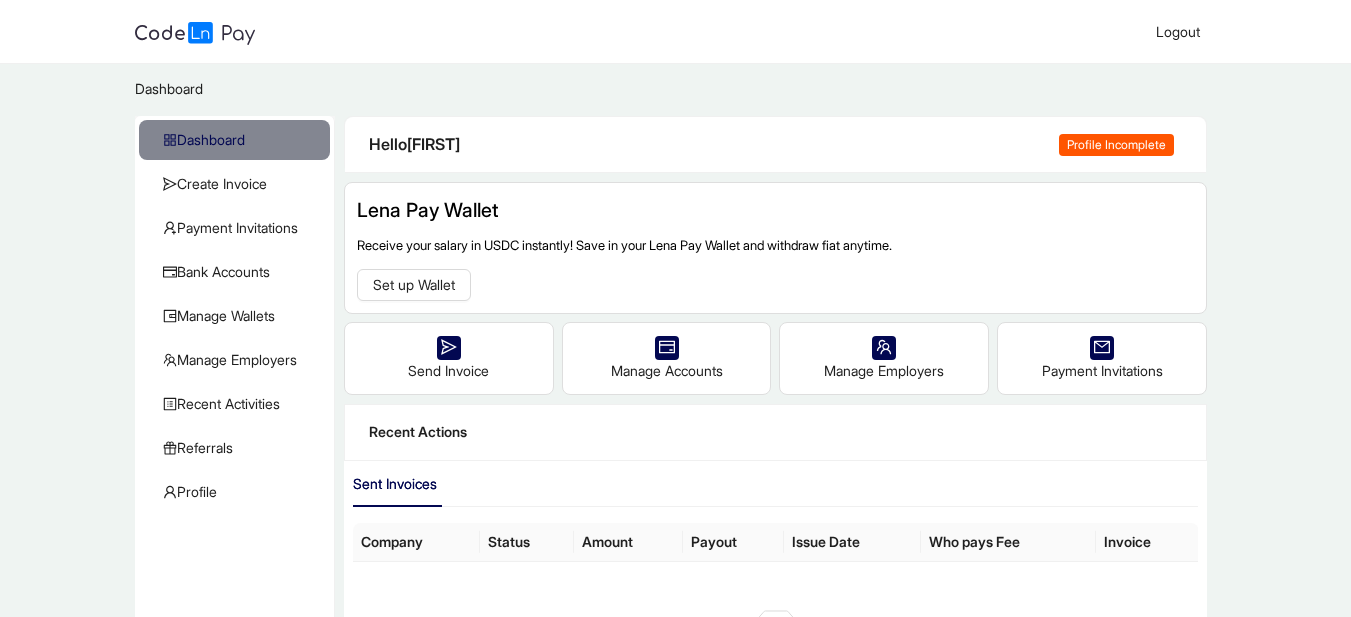 scroll, scrollTop: 0, scrollLeft: 0, axis: both 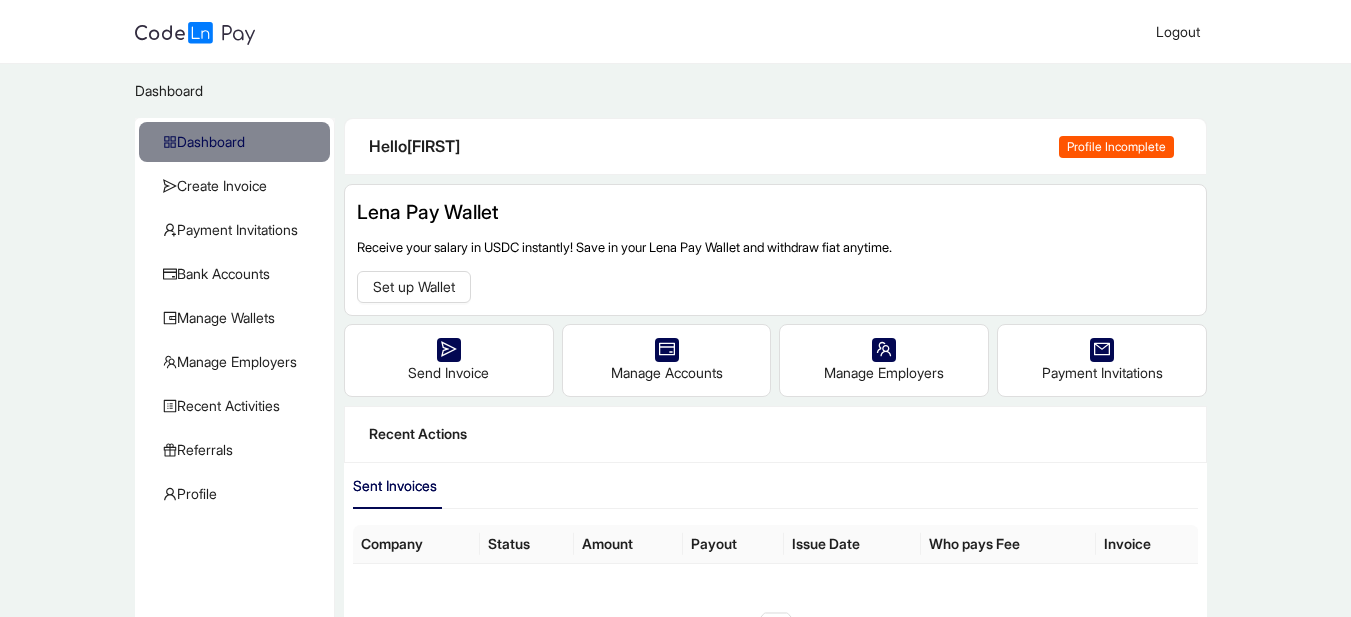 click on "Profile Incomplete" at bounding box center (1116, 147) 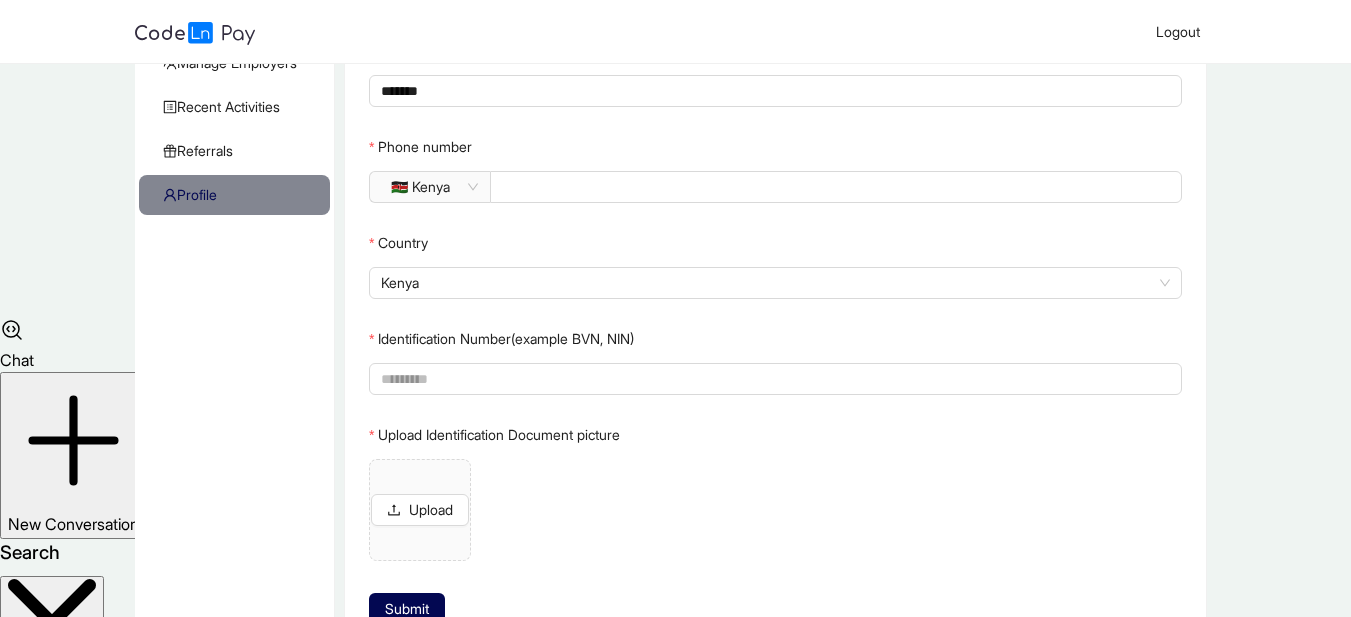scroll, scrollTop: 300, scrollLeft: 0, axis: vertical 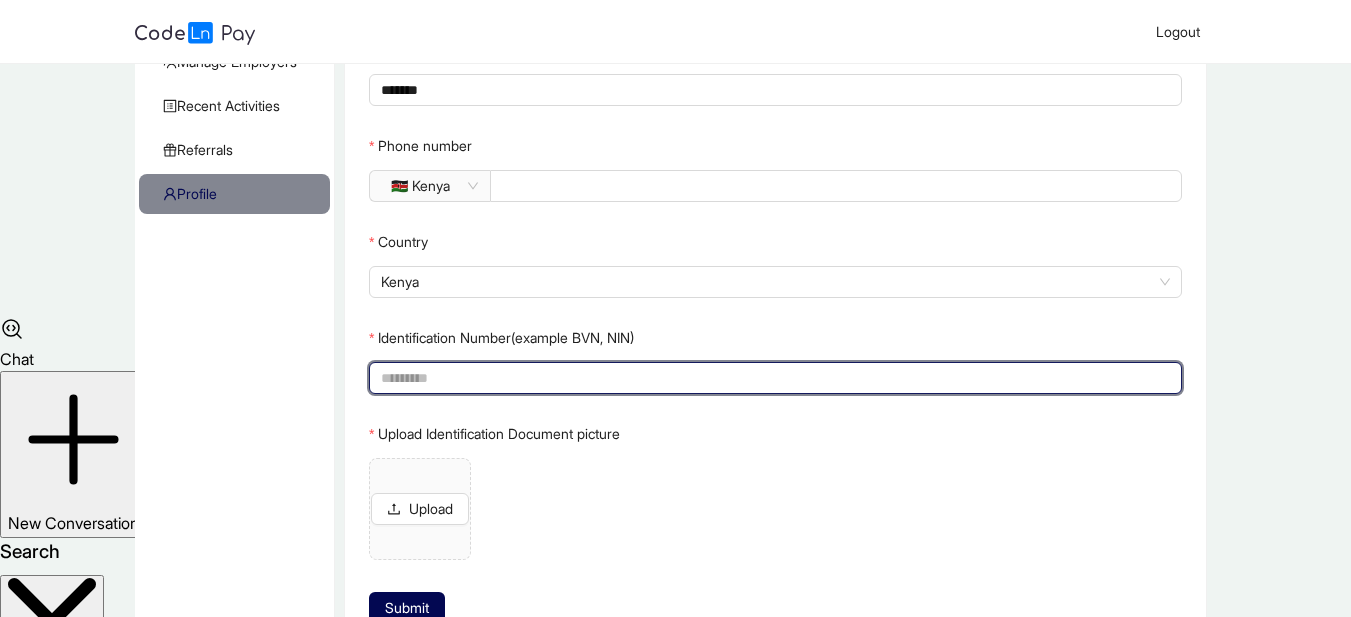click on "Identification Number(example BVN, NIN)" at bounding box center (773, 378) 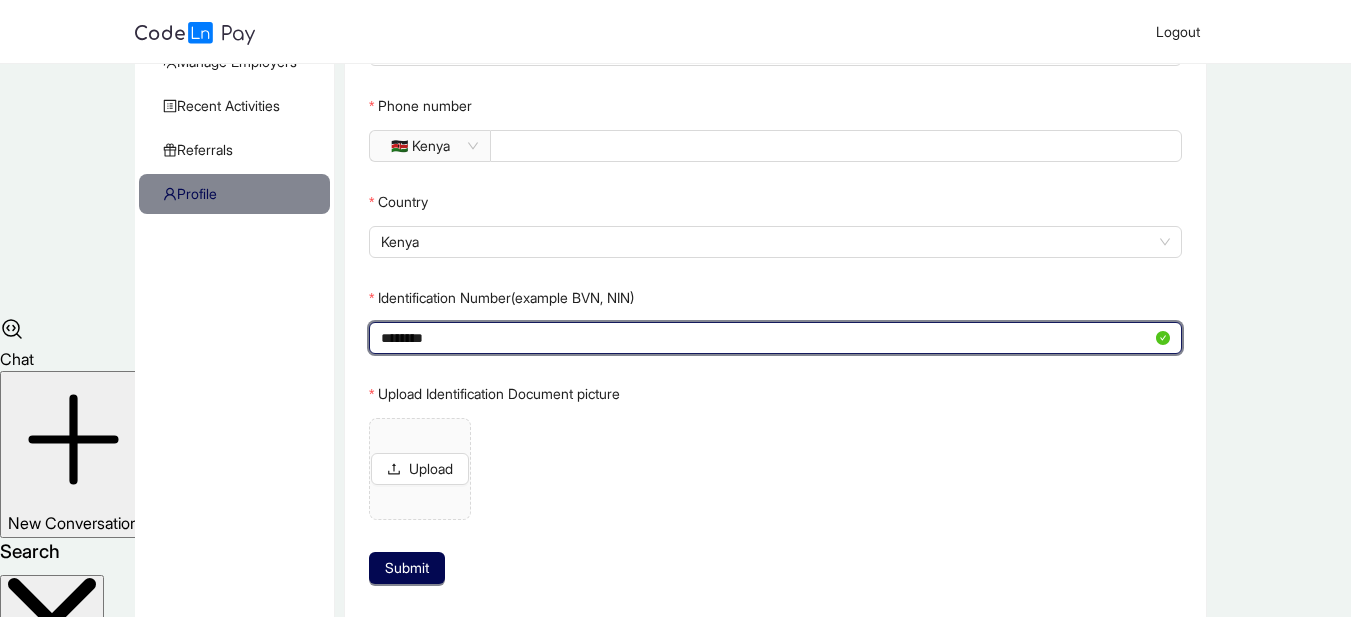 type on "********" 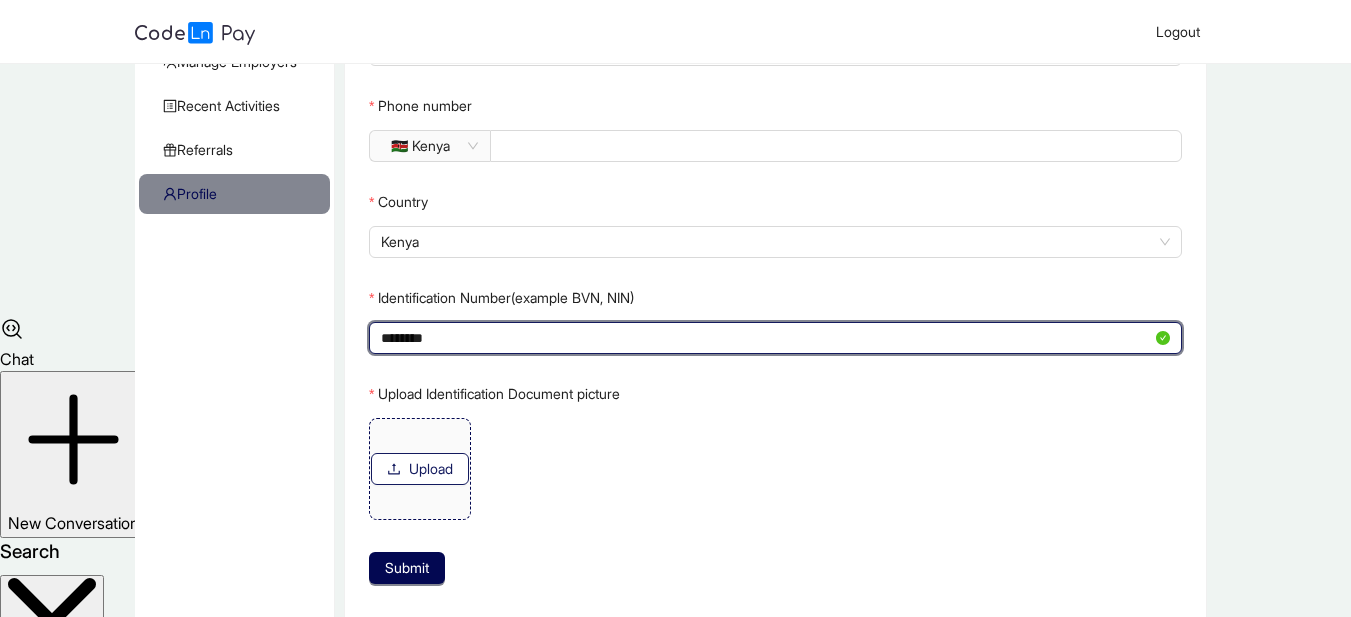 click on "Upload" 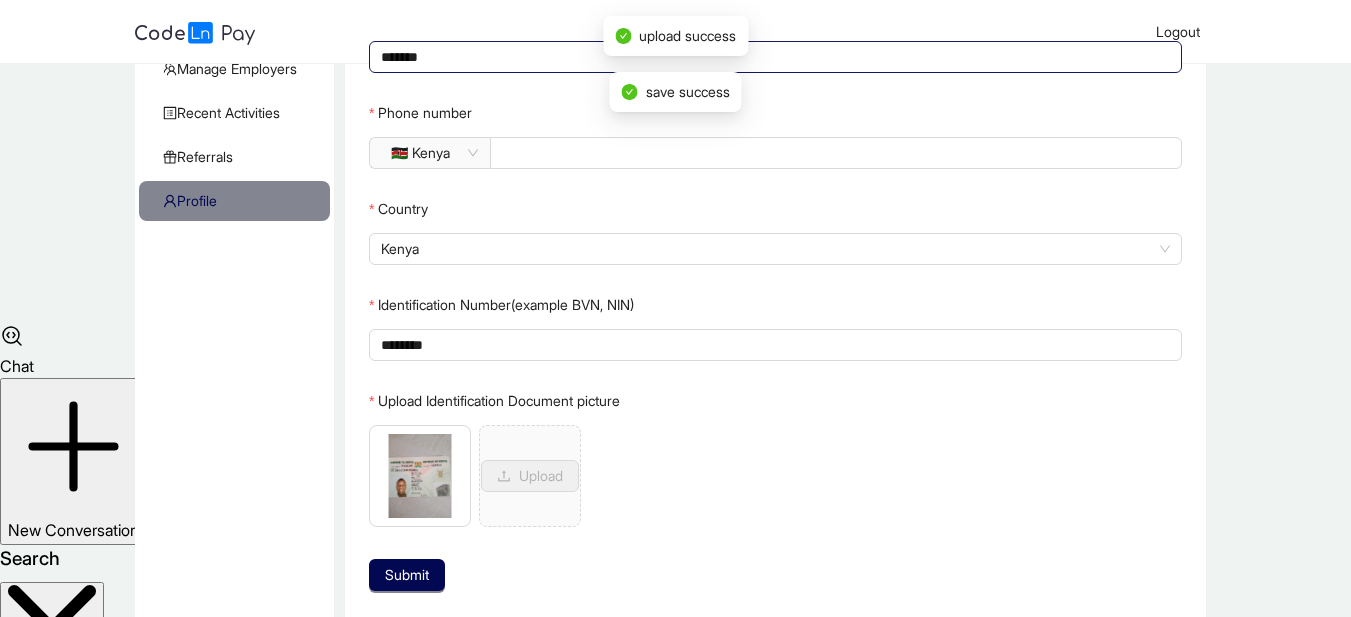 scroll, scrollTop: 300, scrollLeft: 0, axis: vertical 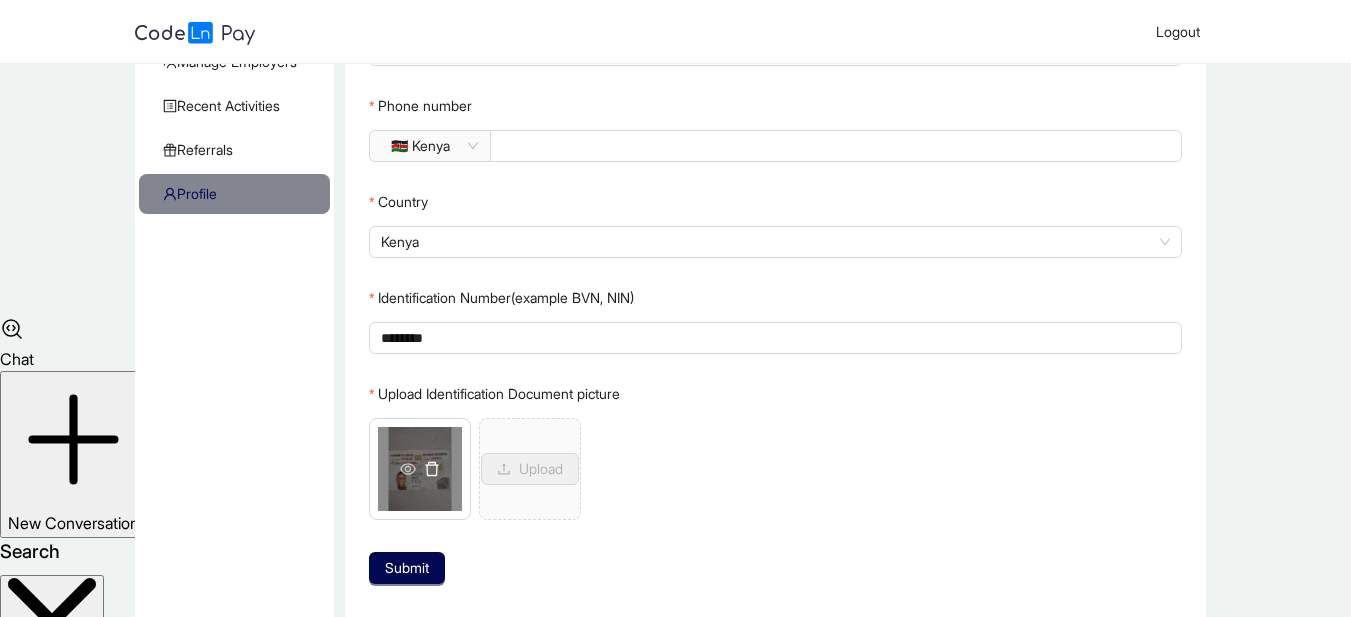 click 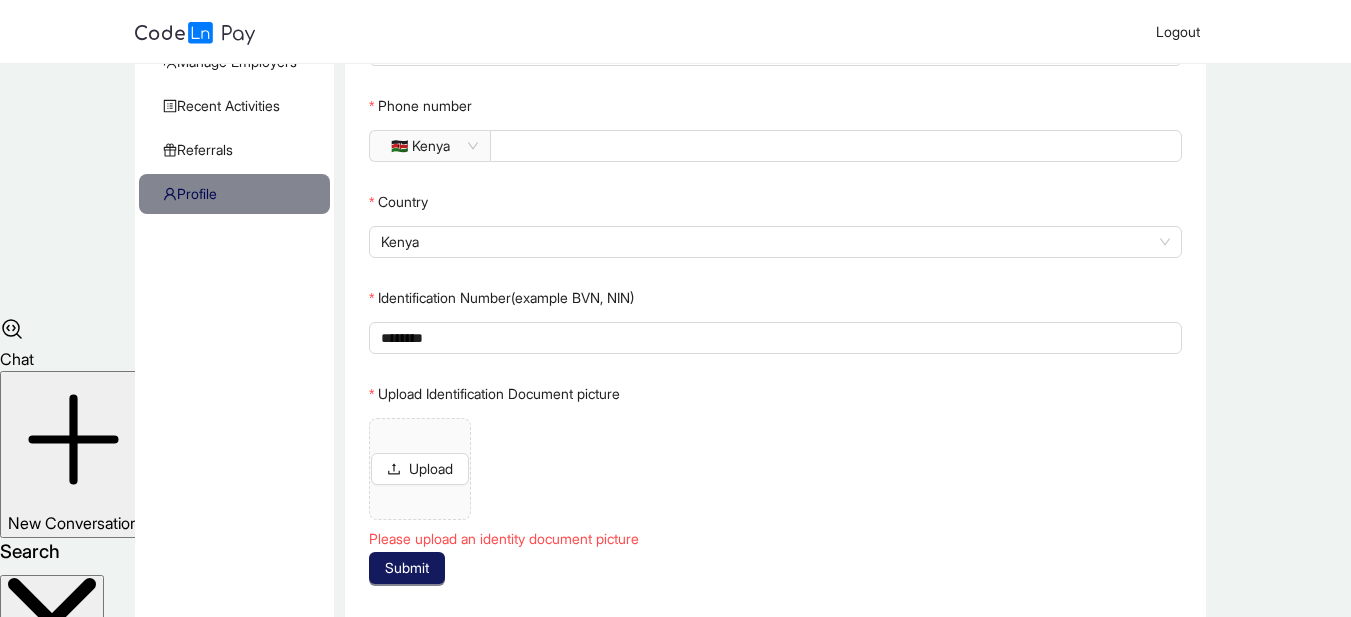 click on "Submit" 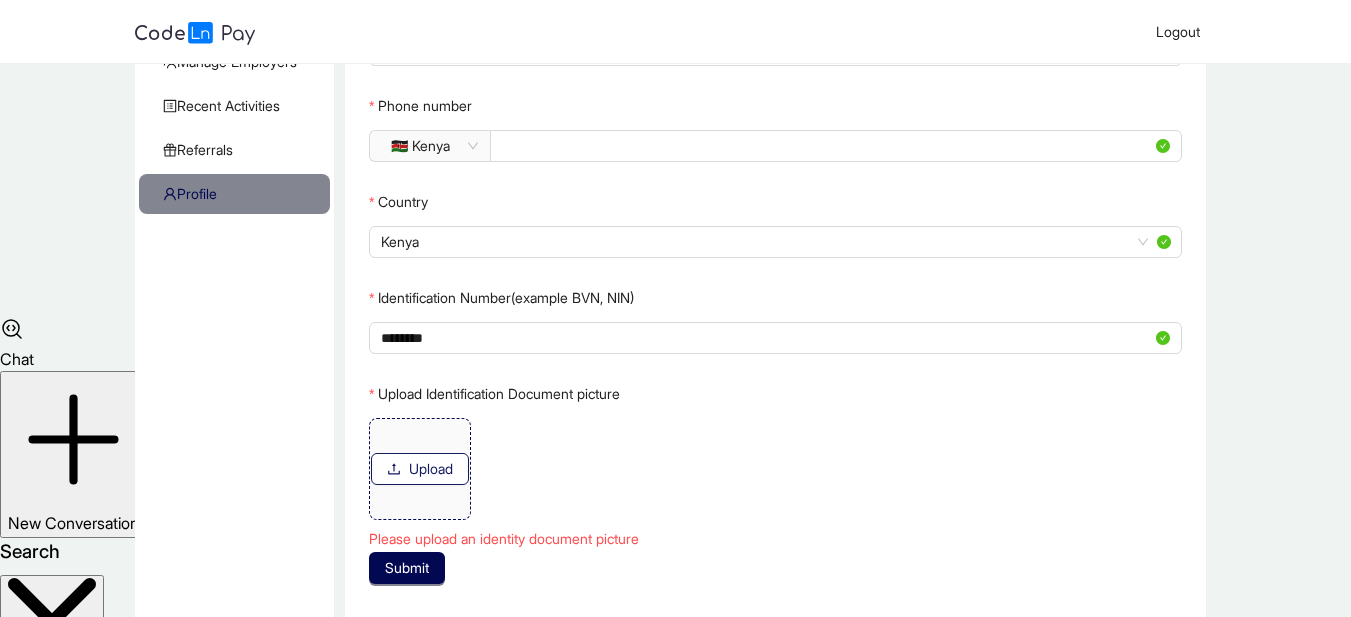 click on "Upload" 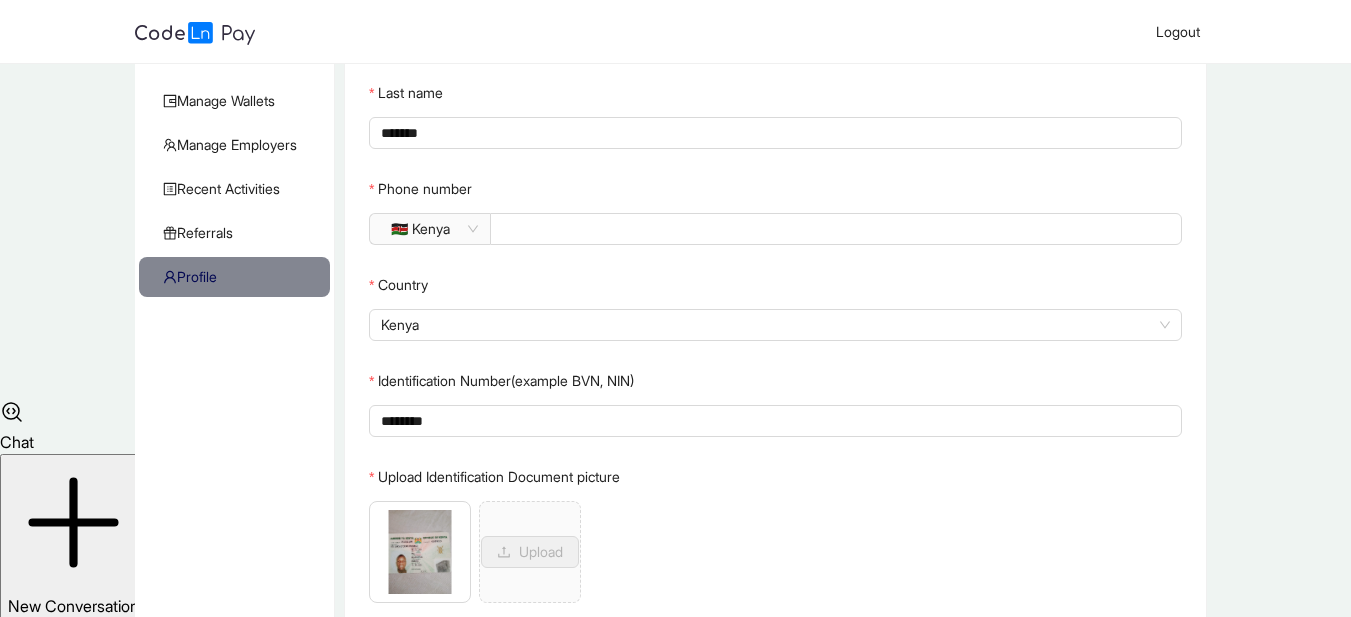 scroll, scrollTop: 385, scrollLeft: 0, axis: vertical 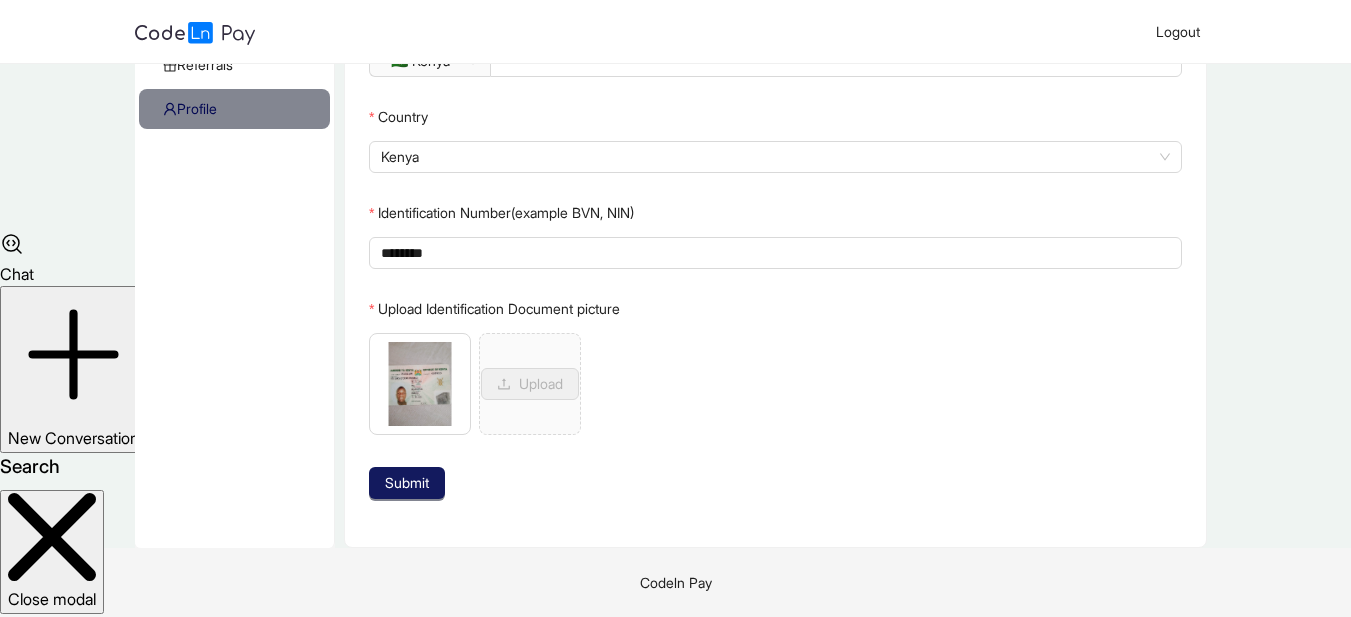 click on "Submit" 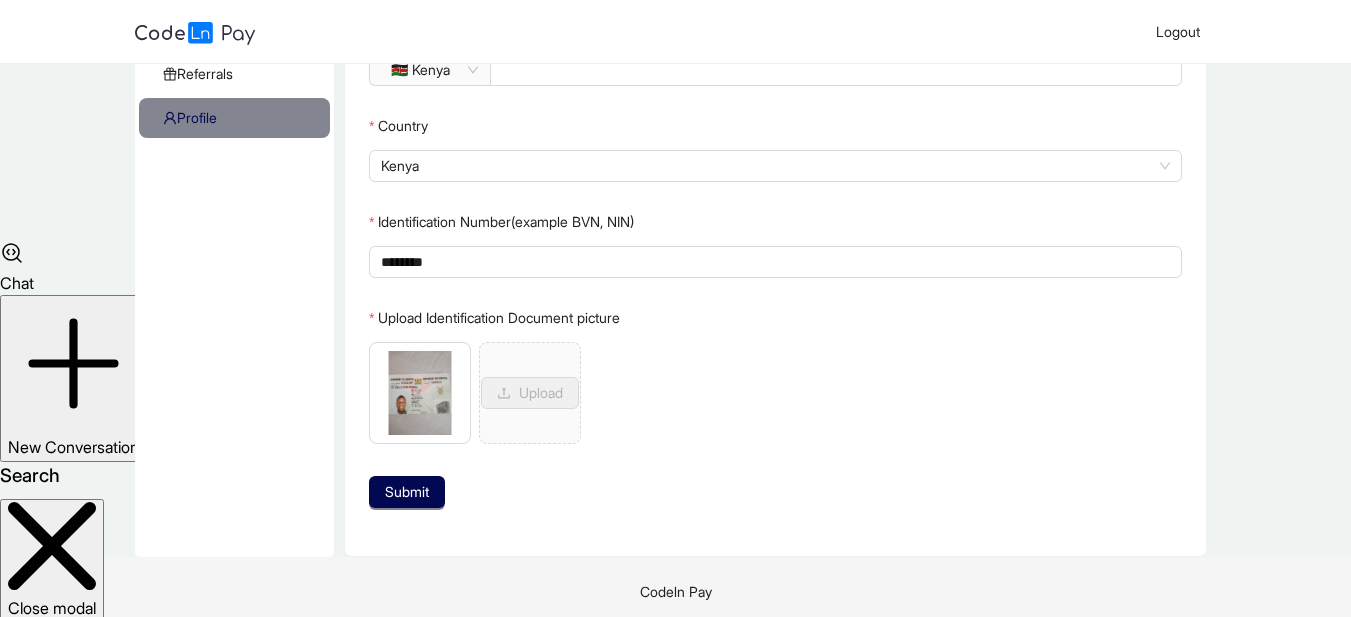 scroll, scrollTop: 385, scrollLeft: 0, axis: vertical 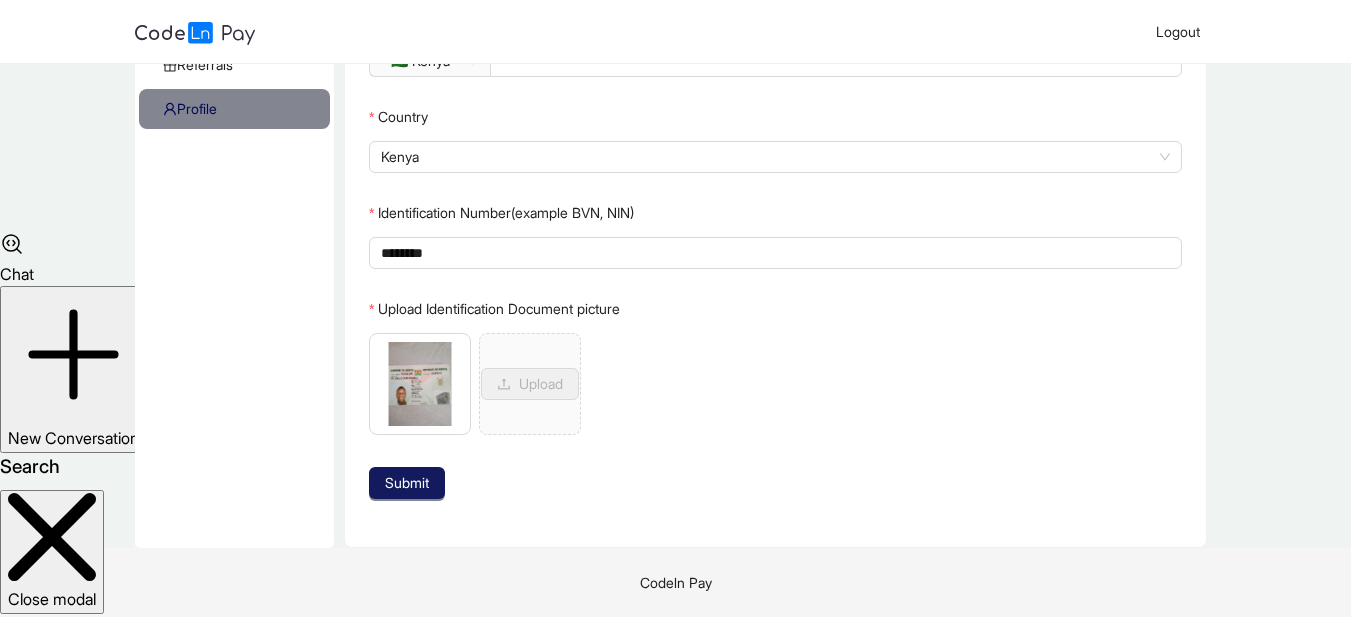 click on "Submit" 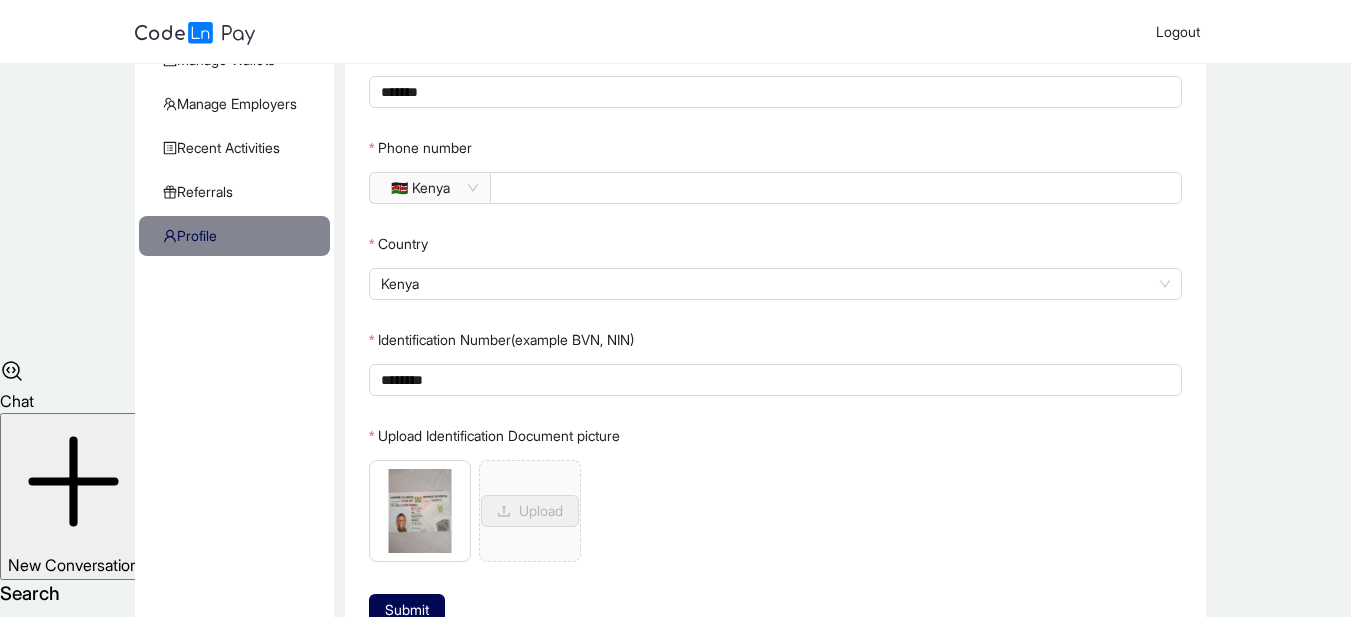 scroll, scrollTop: 0, scrollLeft: 0, axis: both 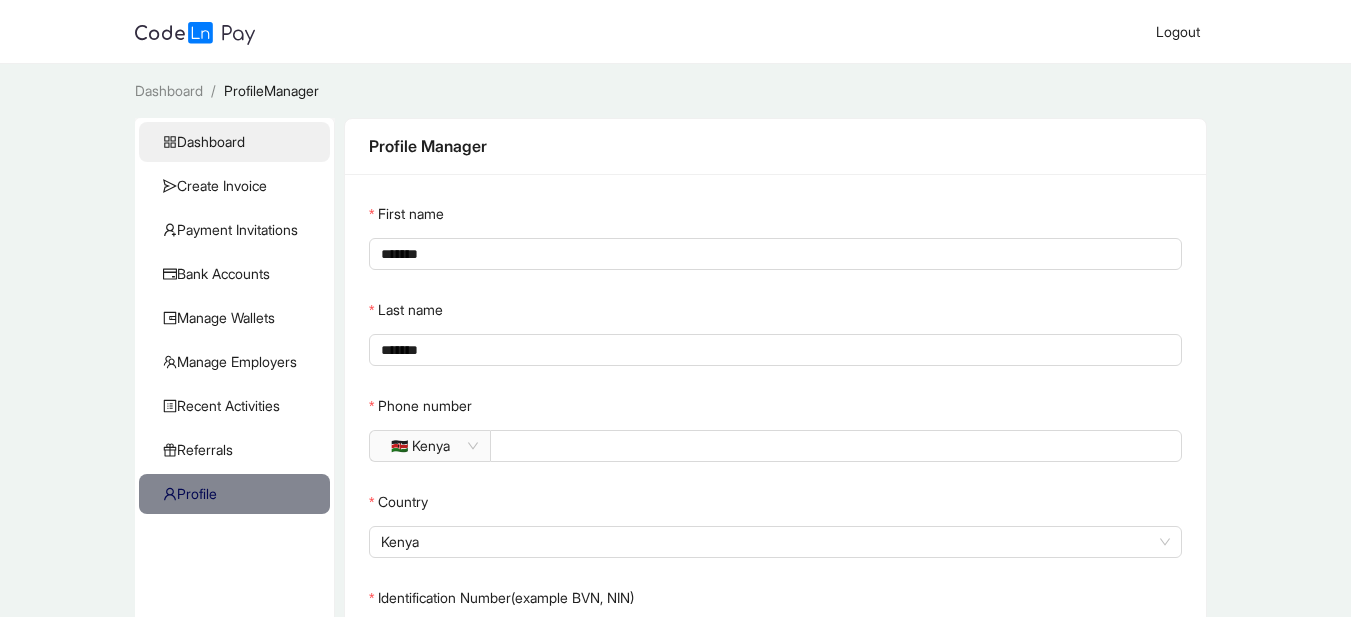 click on "Dashboard" 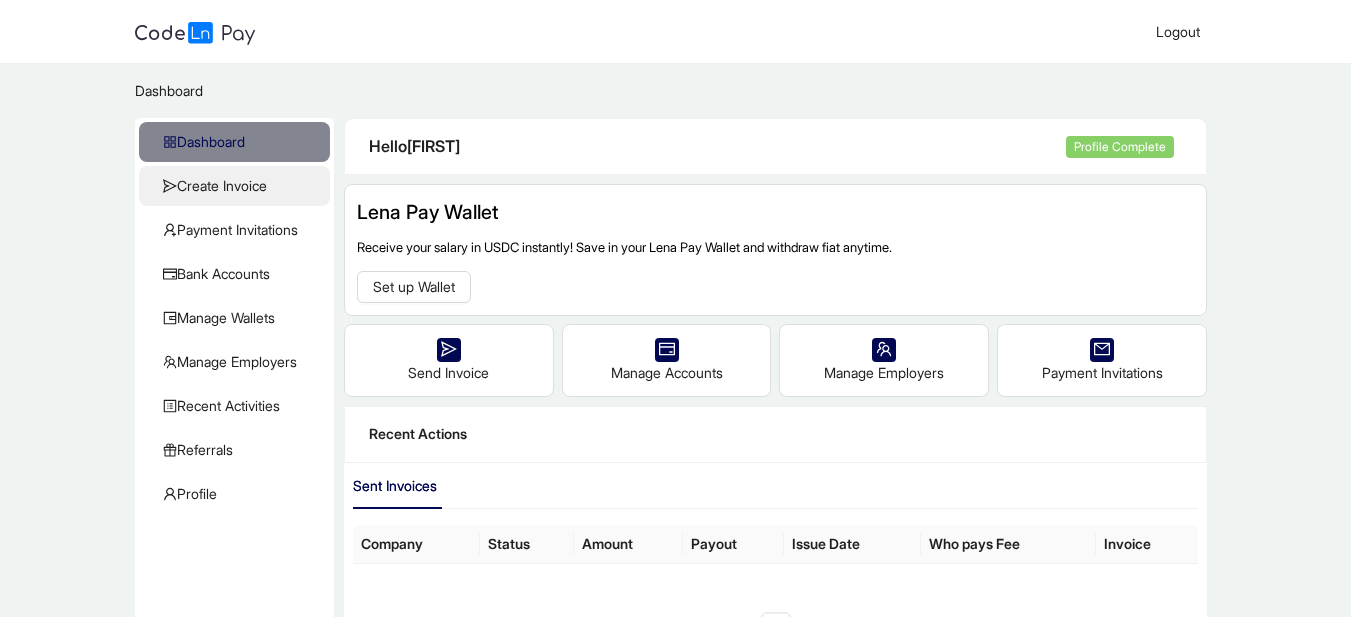 click on "Create Invoice" 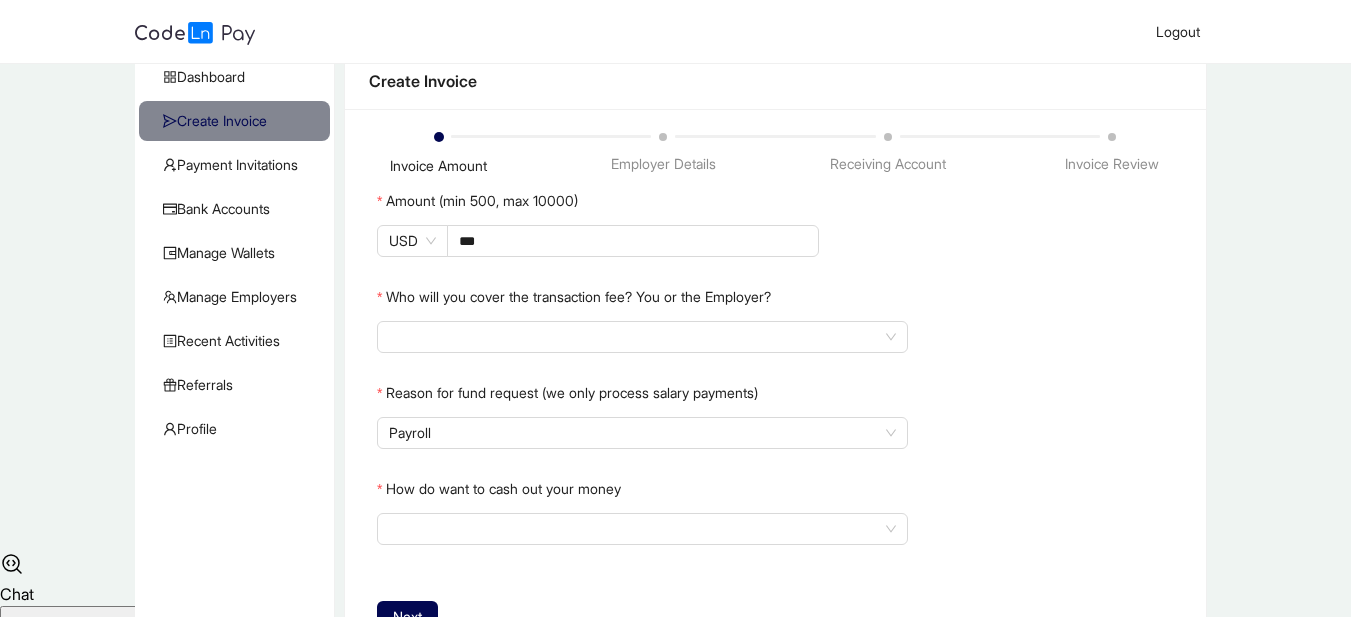 scroll, scrollTop: 100, scrollLeft: 0, axis: vertical 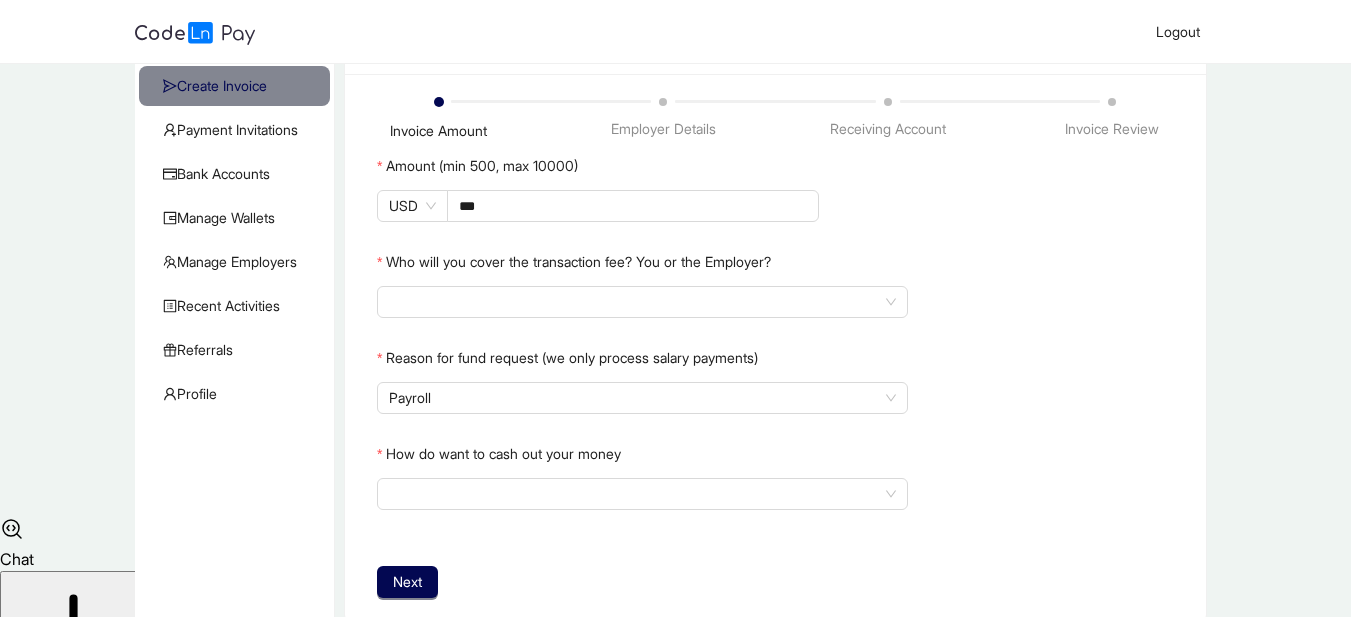 click on "Amount (min 500, max 10000) USD *** Who will you cover the transaction fee? You or the Employer? Reason for fund request  (we only process salary payments) Payroll How do want to cash out your money" at bounding box center [775, 342] 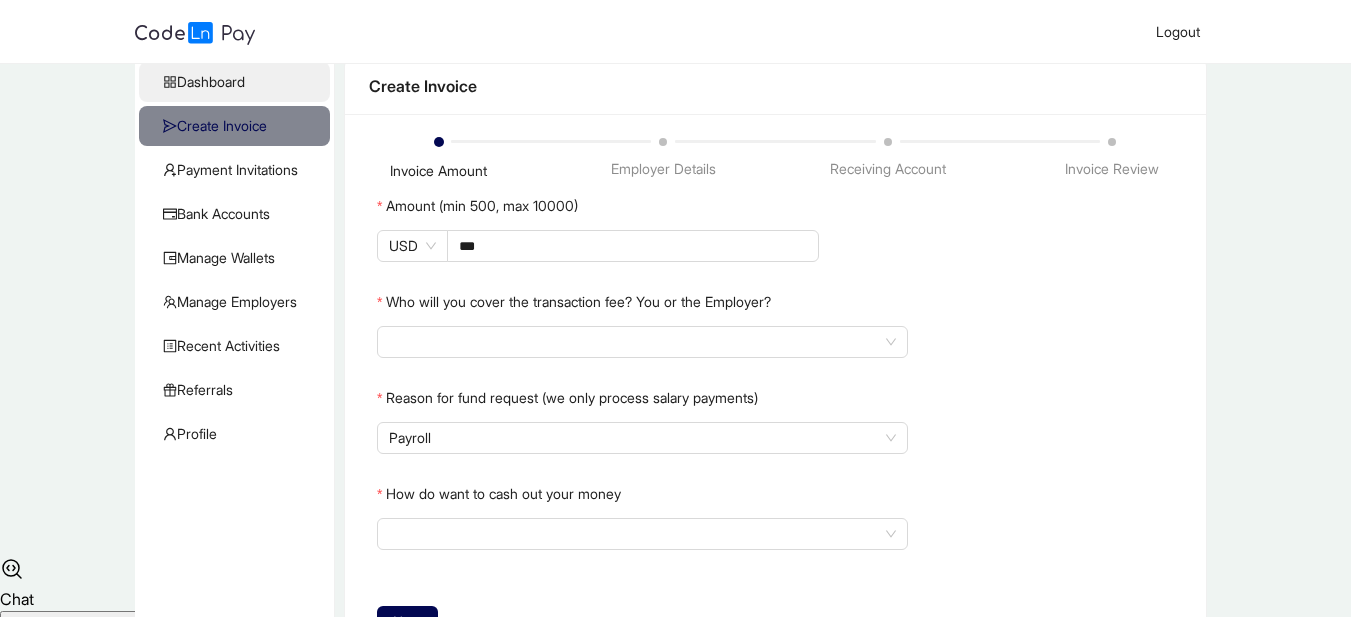 scroll, scrollTop: 0, scrollLeft: 0, axis: both 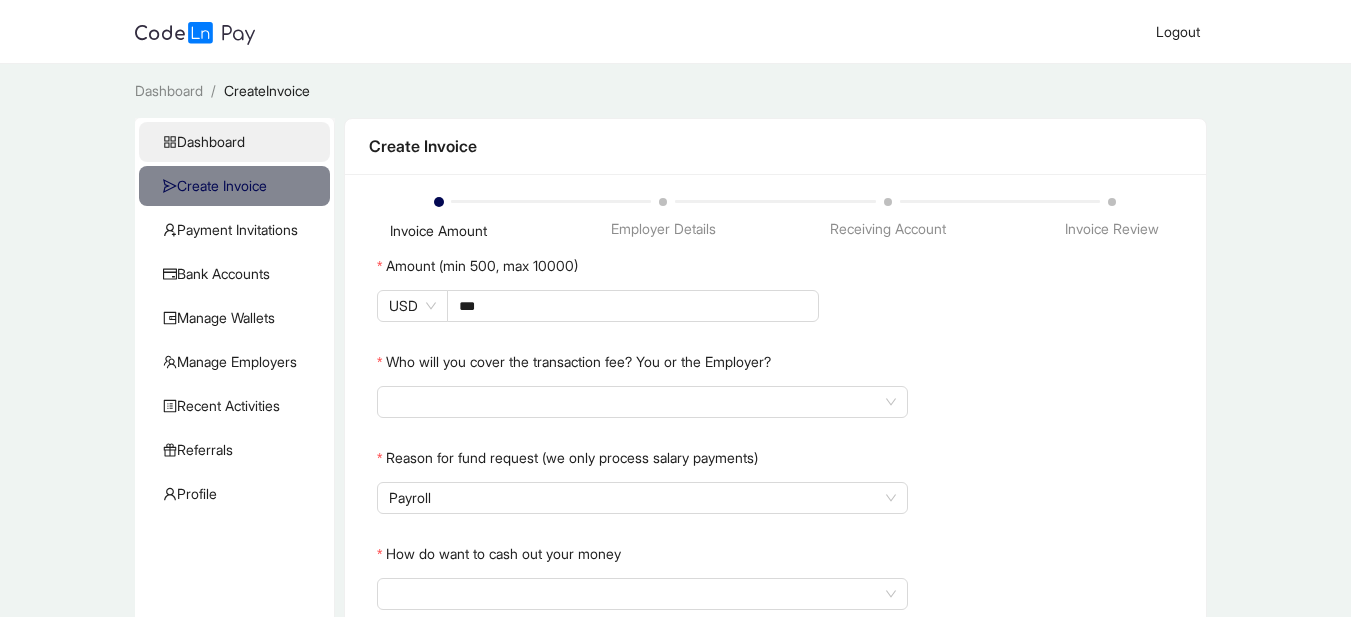 click on "Dashboard" 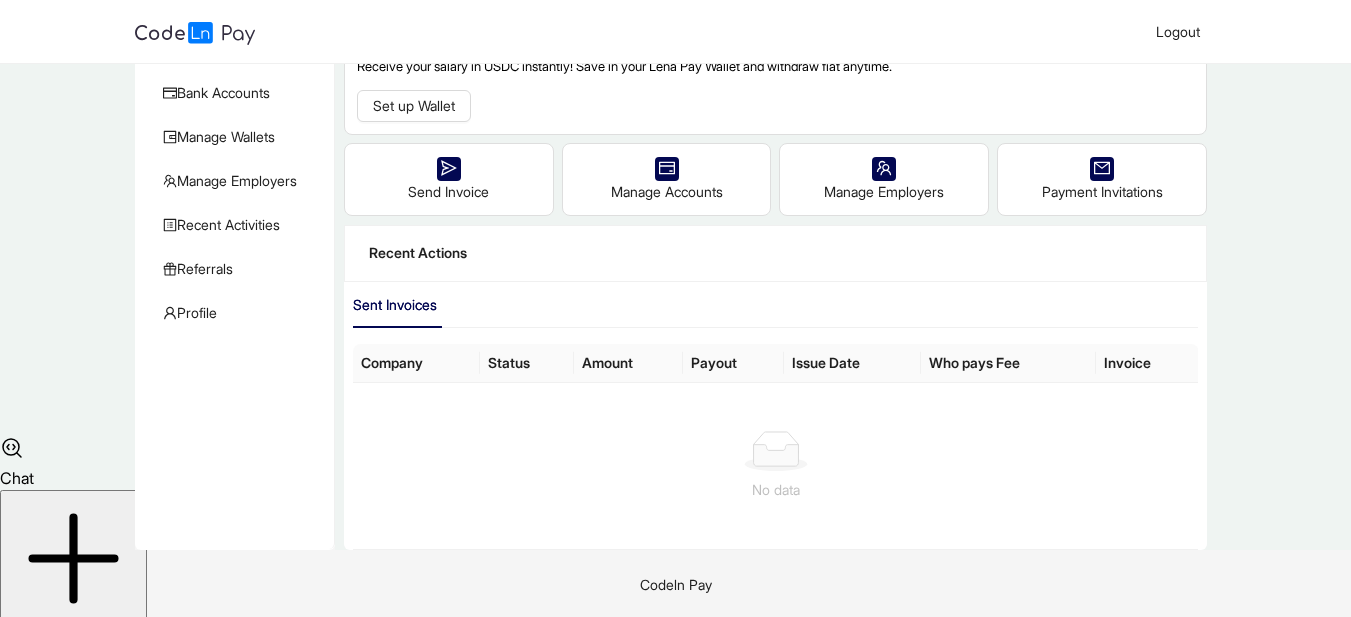 scroll, scrollTop: 182, scrollLeft: 0, axis: vertical 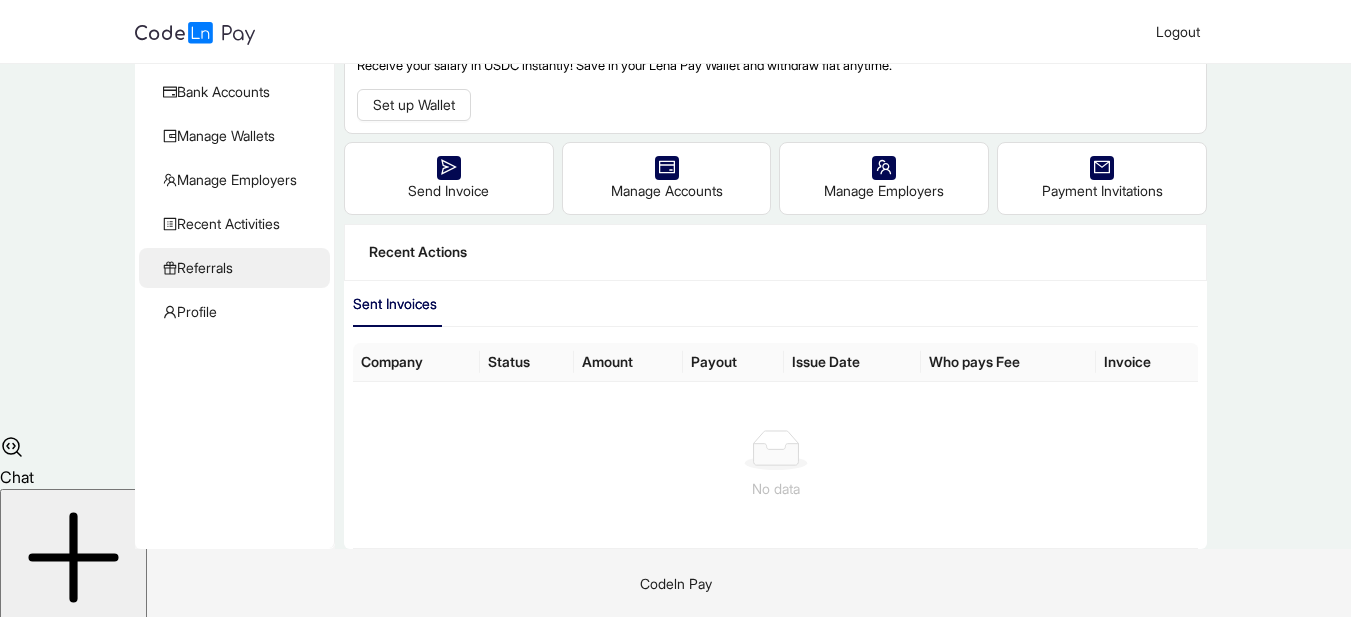 click on "Referrals" 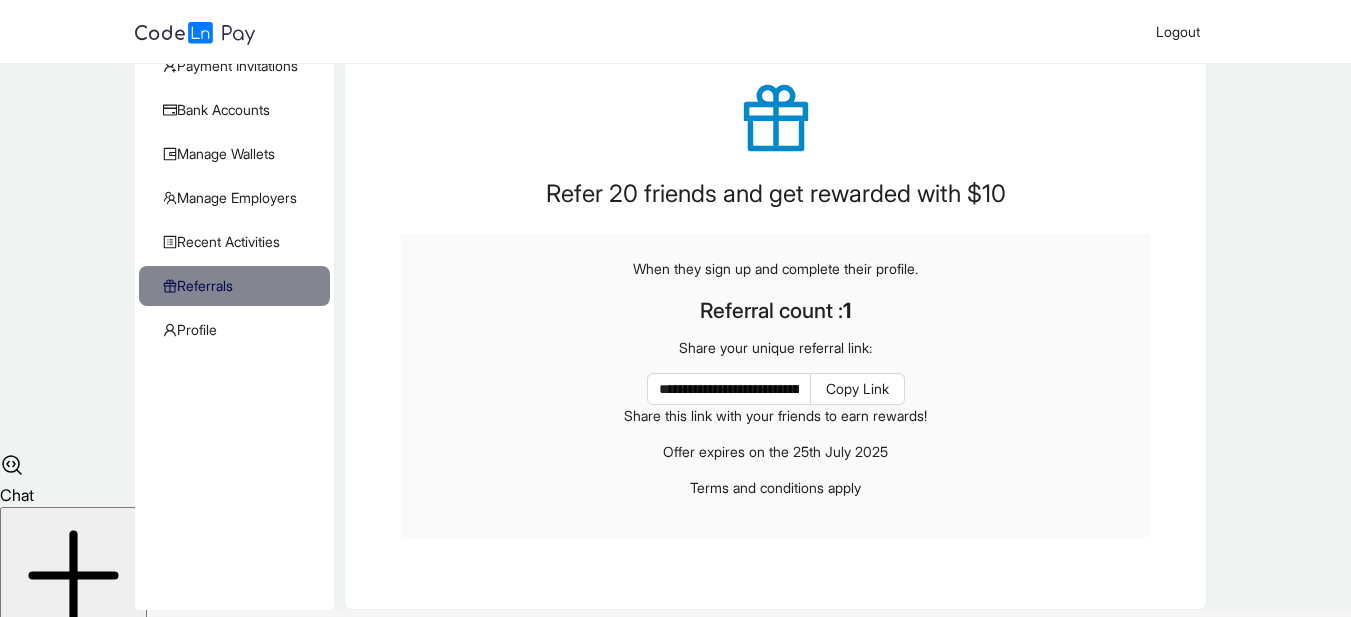 scroll, scrollTop: 200, scrollLeft: 0, axis: vertical 